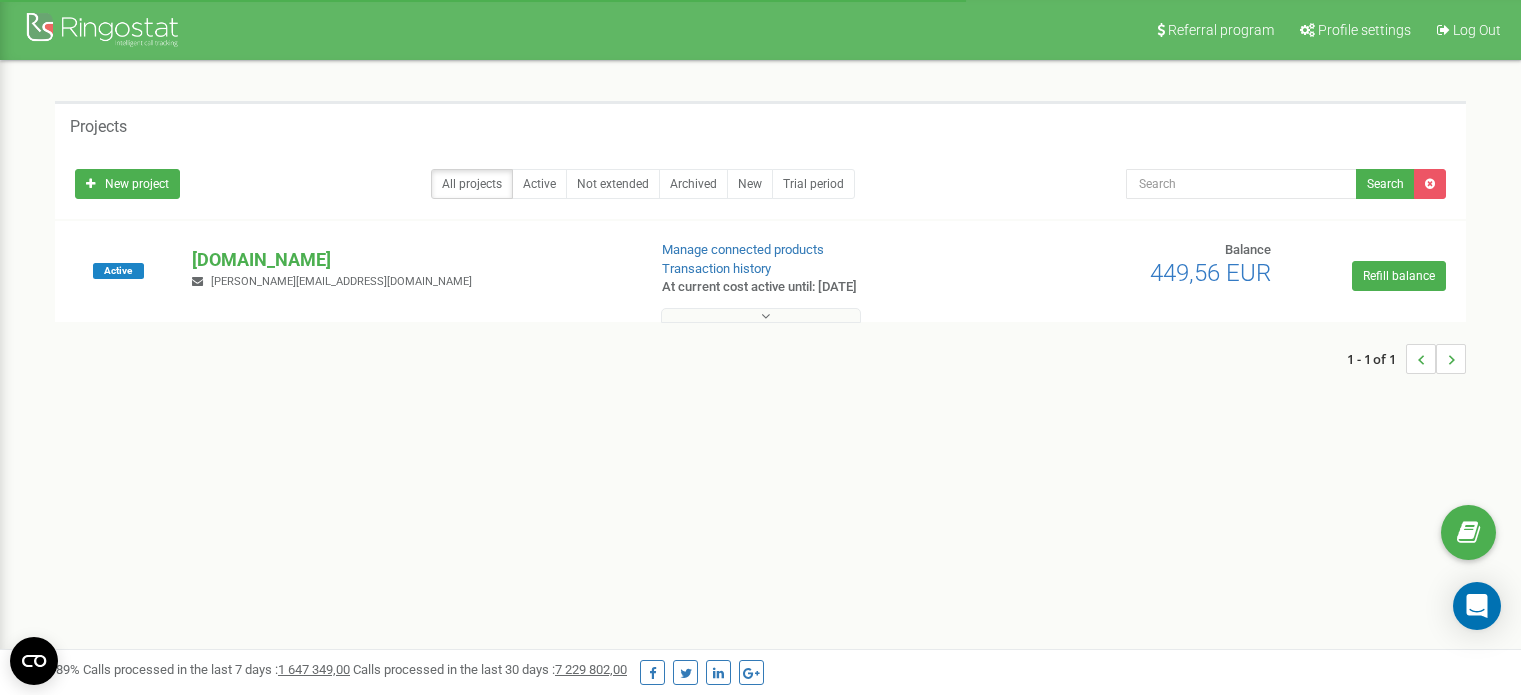 scroll, scrollTop: 0, scrollLeft: 0, axis: both 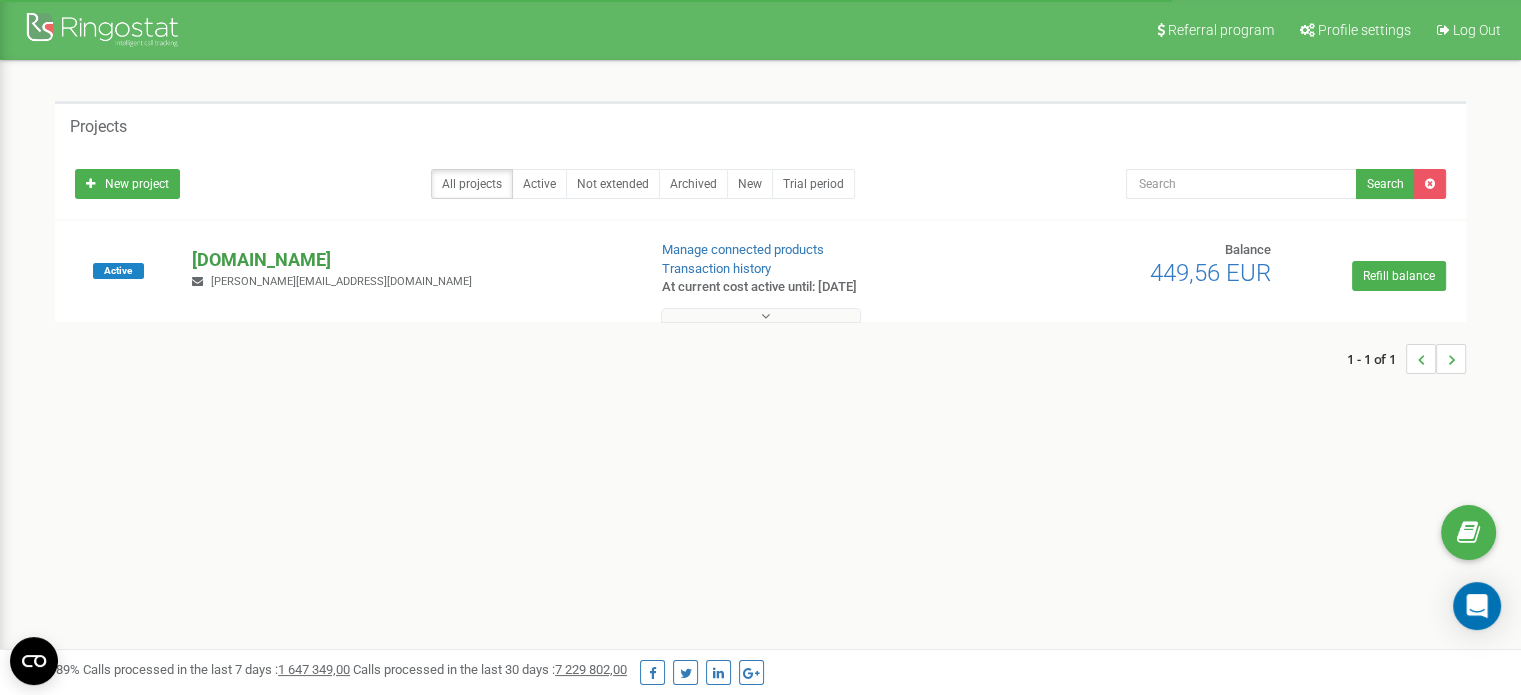 click on "[DOMAIN_NAME]" at bounding box center (410, 260) 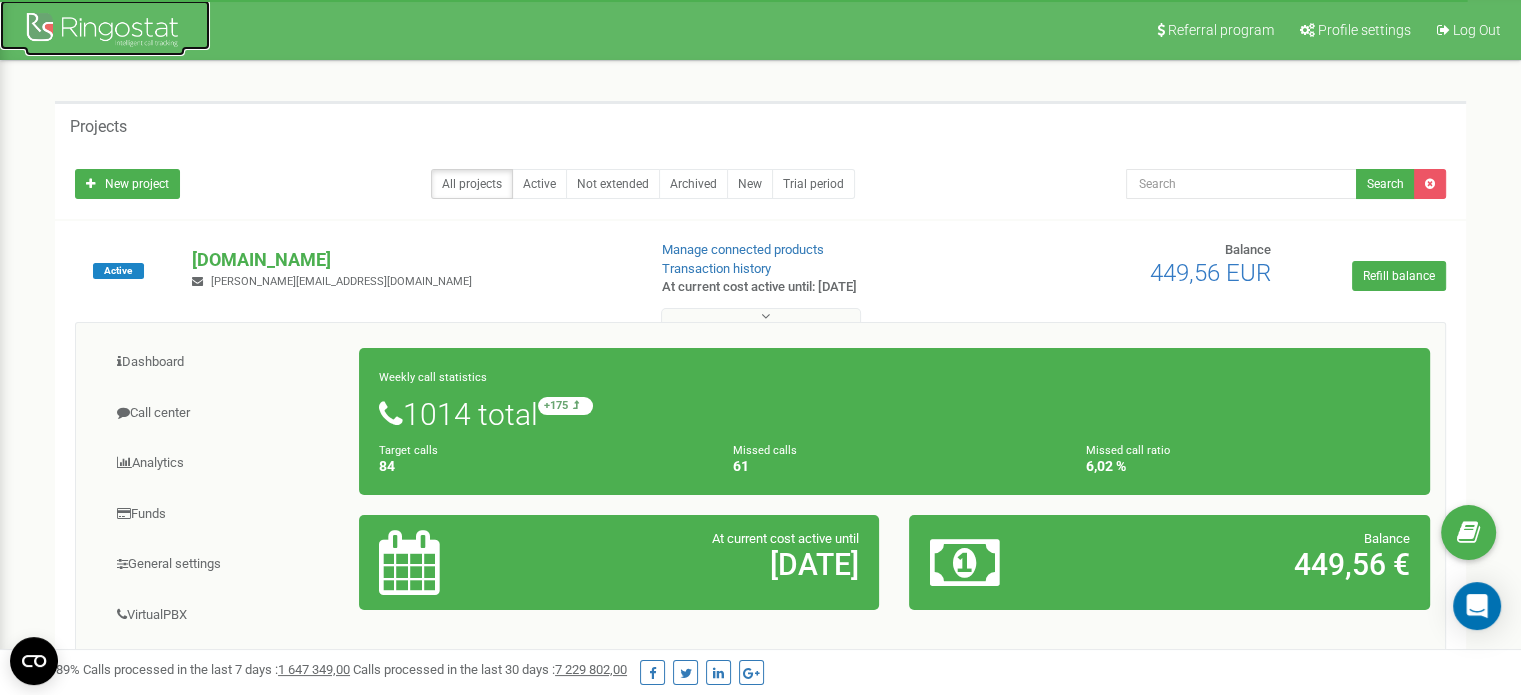 click at bounding box center [105, 32] 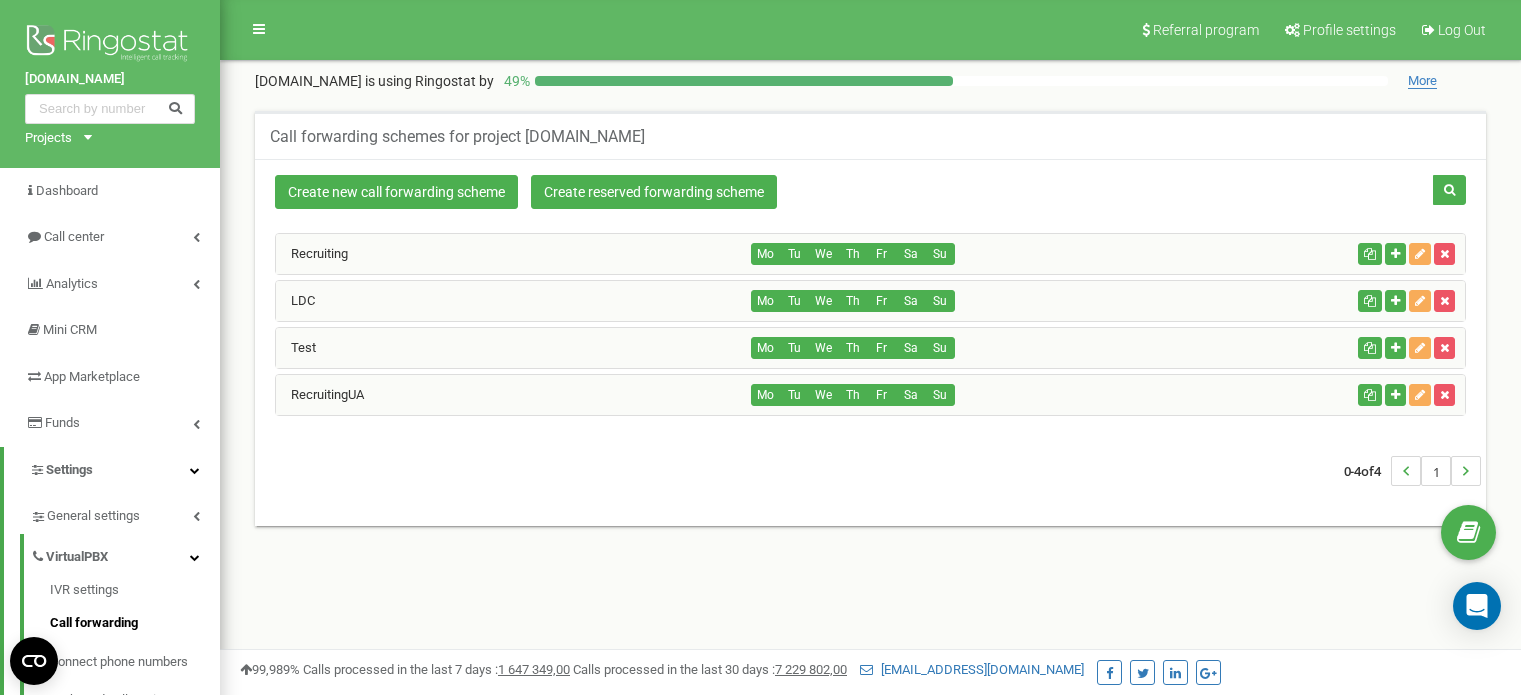 scroll, scrollTop: 0, scrollLeft: 0, axis: both 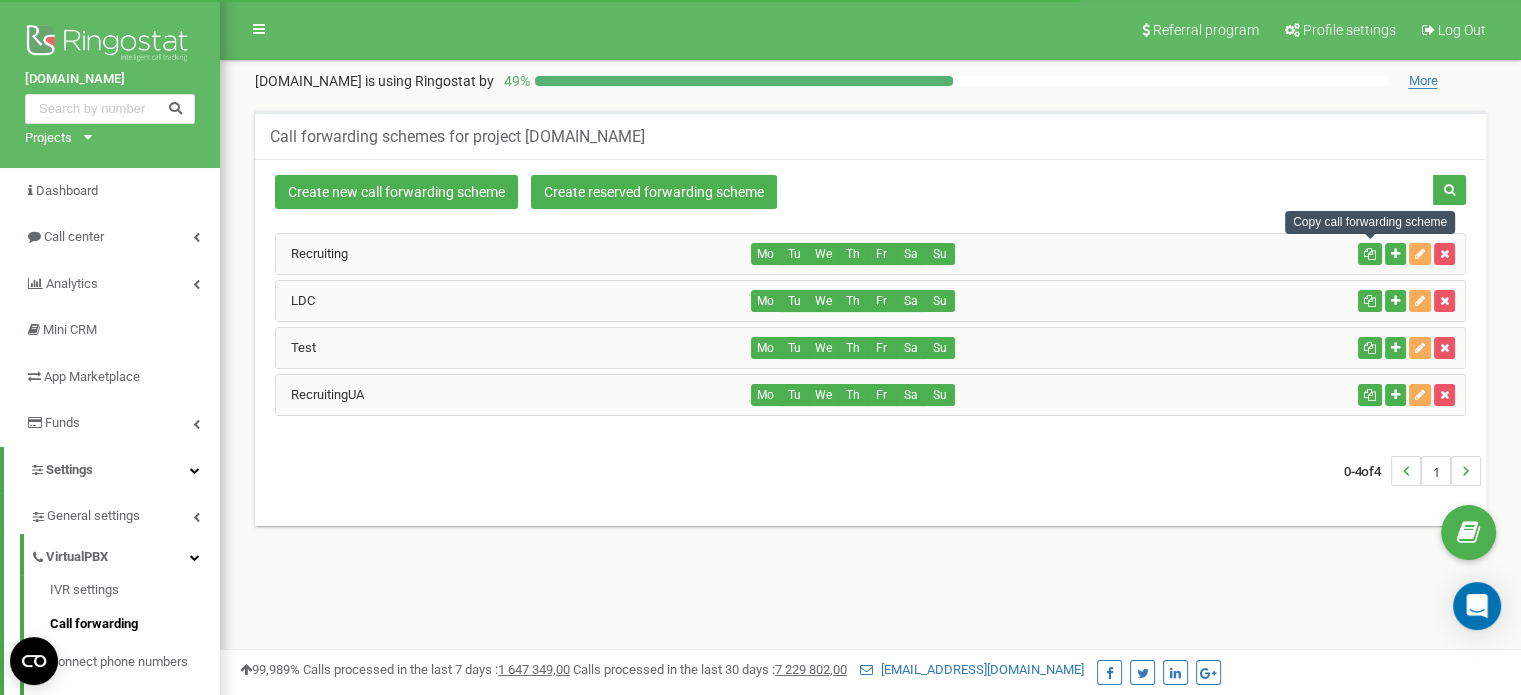 click at bounding box center (1370, 254) 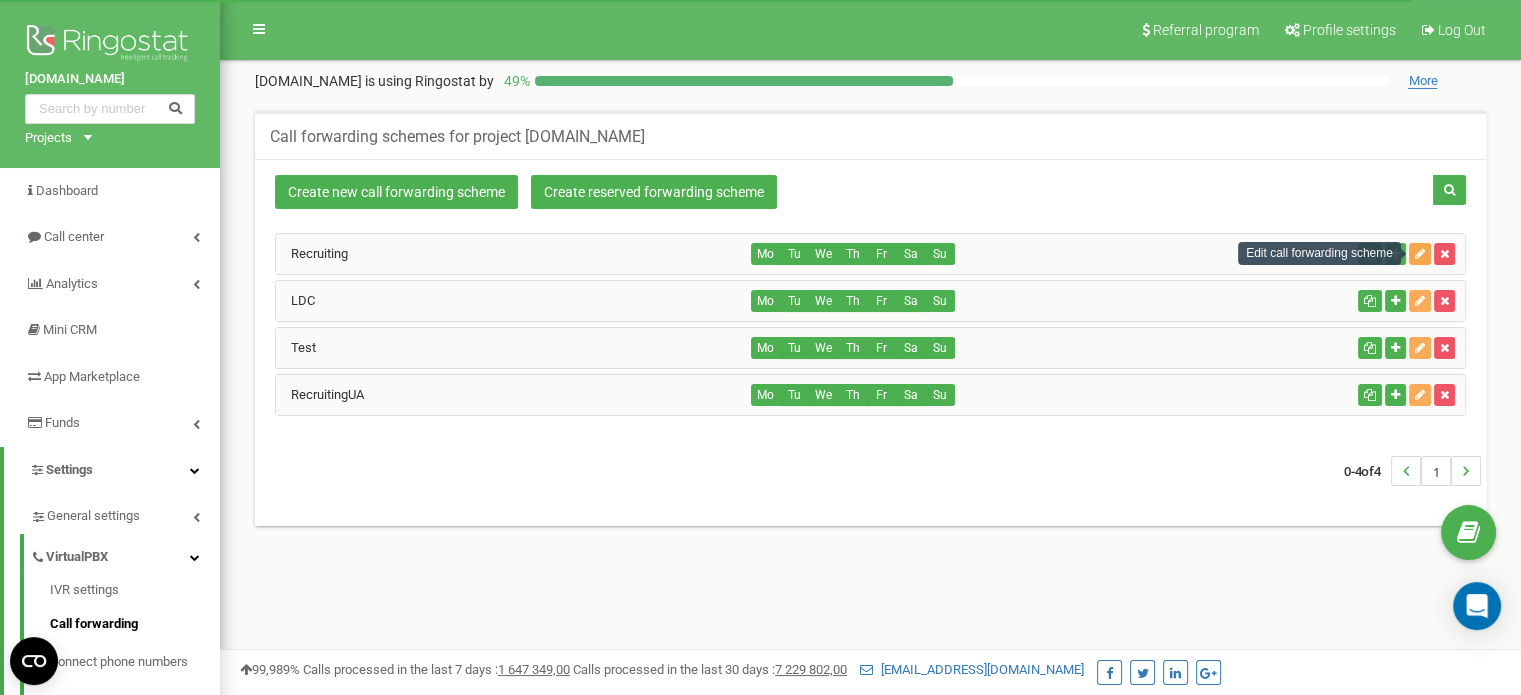 click at bounding box center (1420, 254) 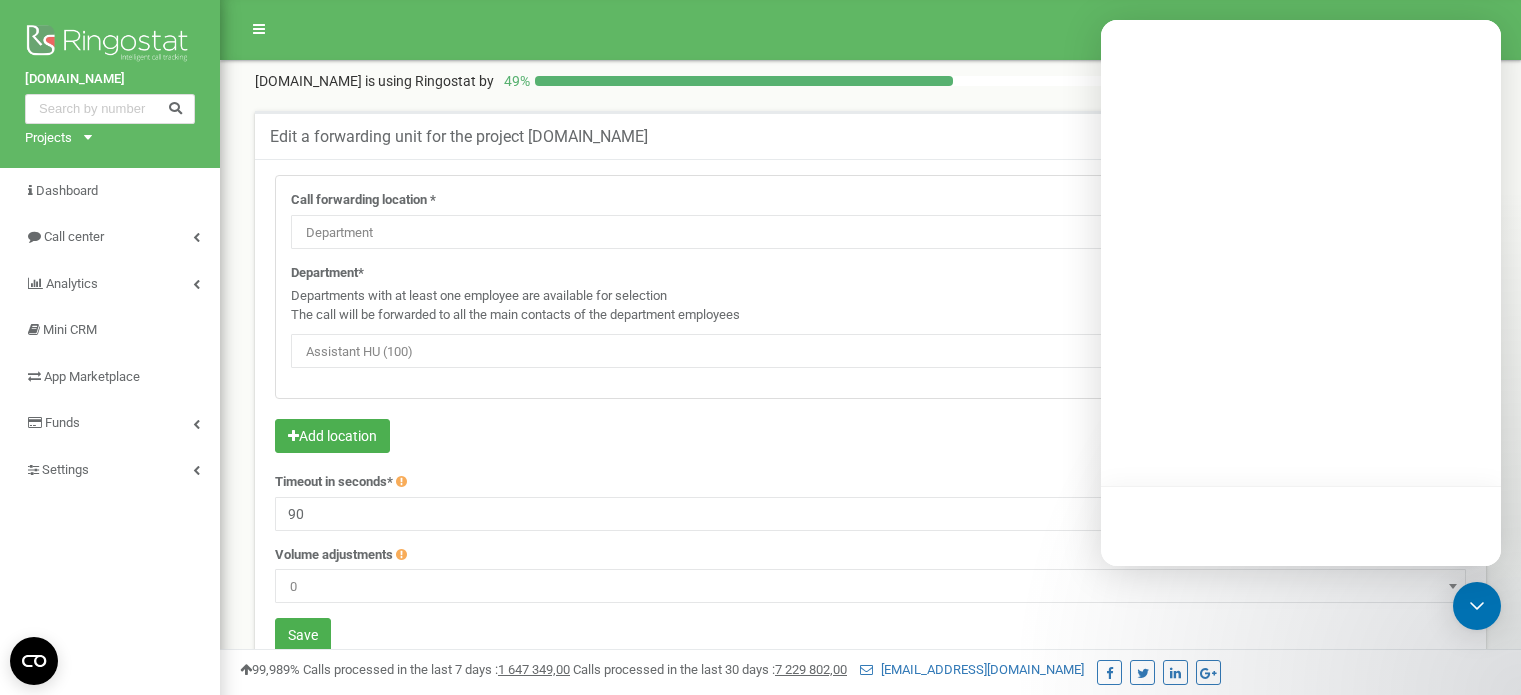 select on "Department" 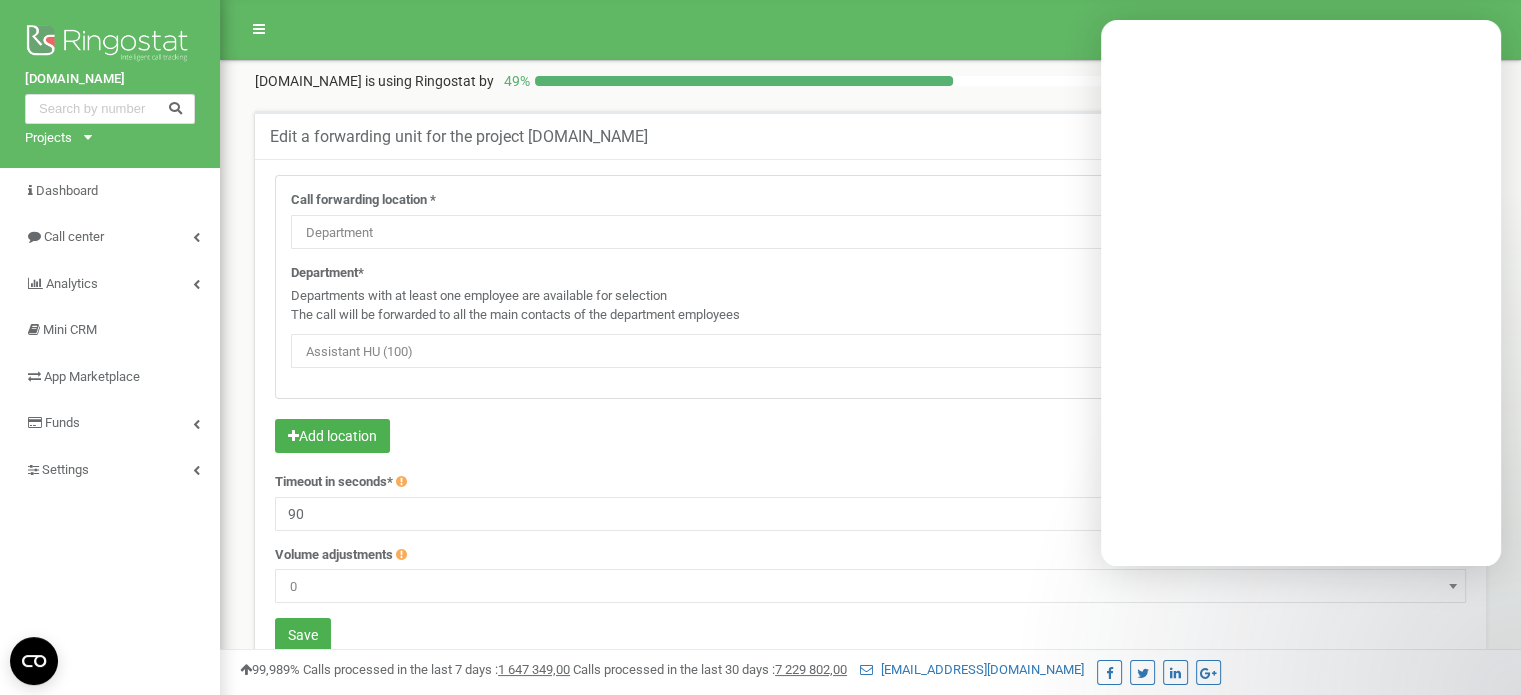 scroll, scrollTop: 0, scrollLeft: 0, axis: both 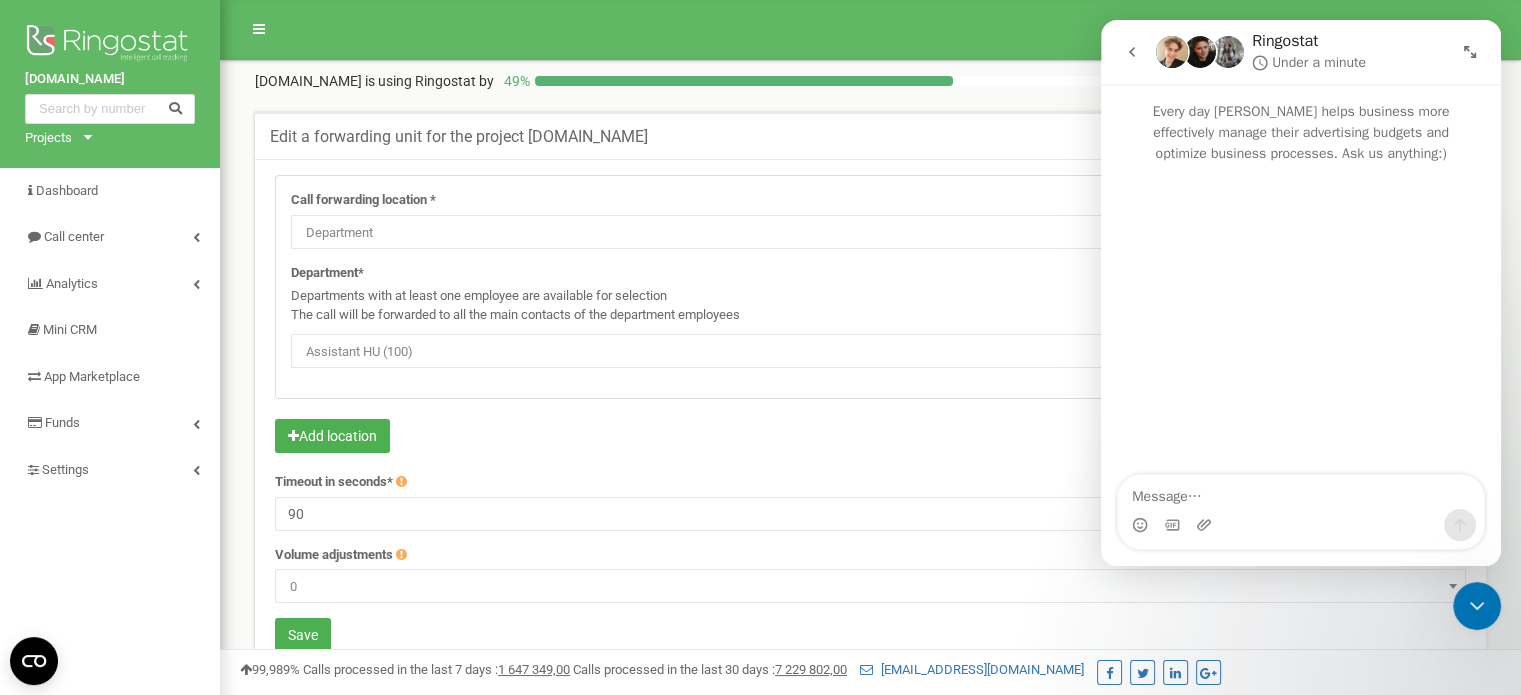 click 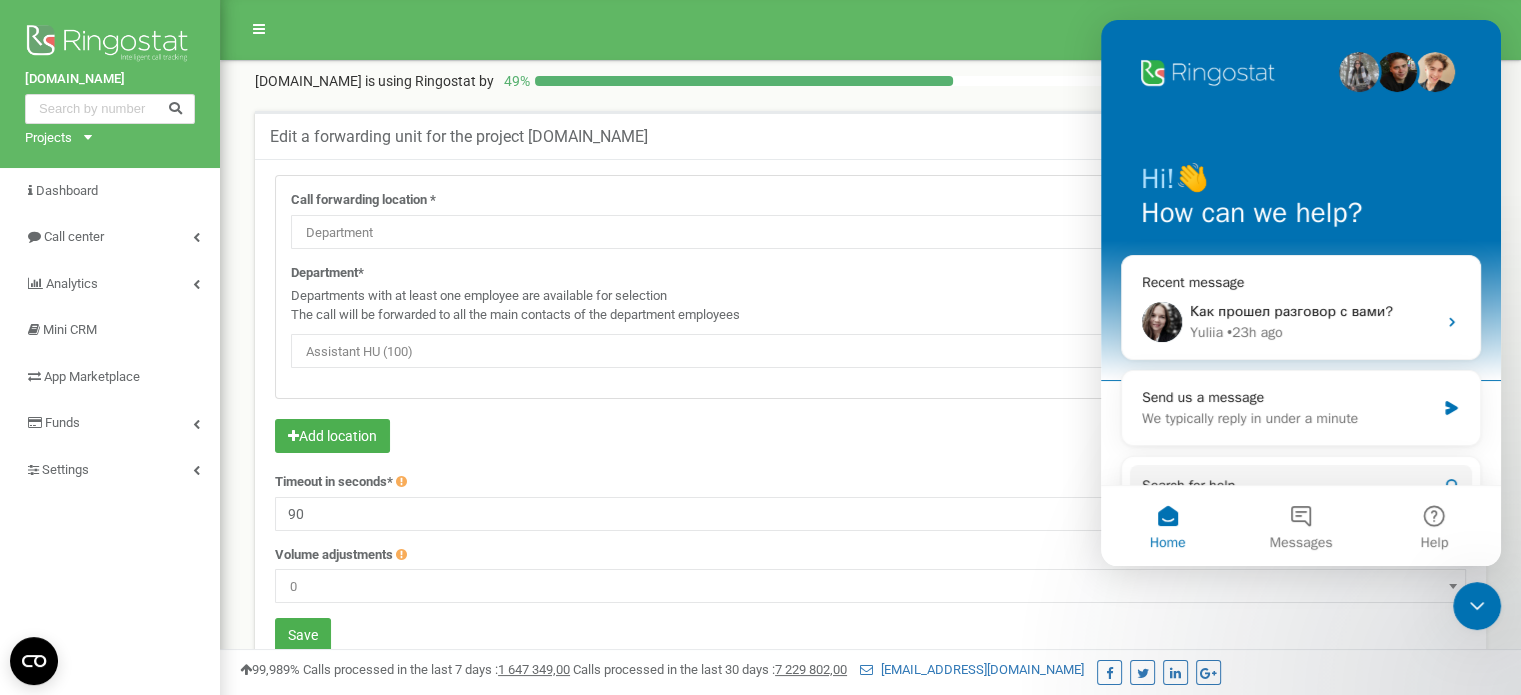 click 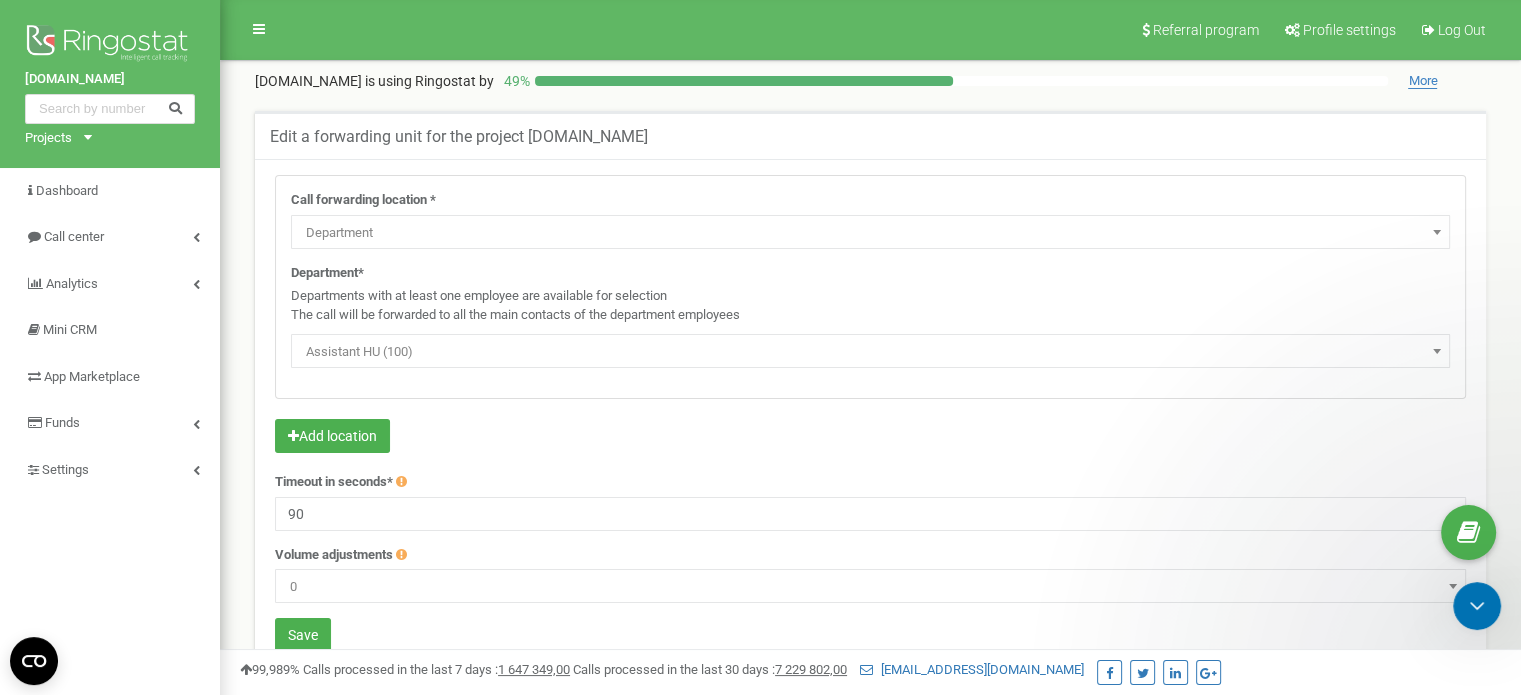 scroll, scrollTop: 0, scrollLeft: 0, axis: both 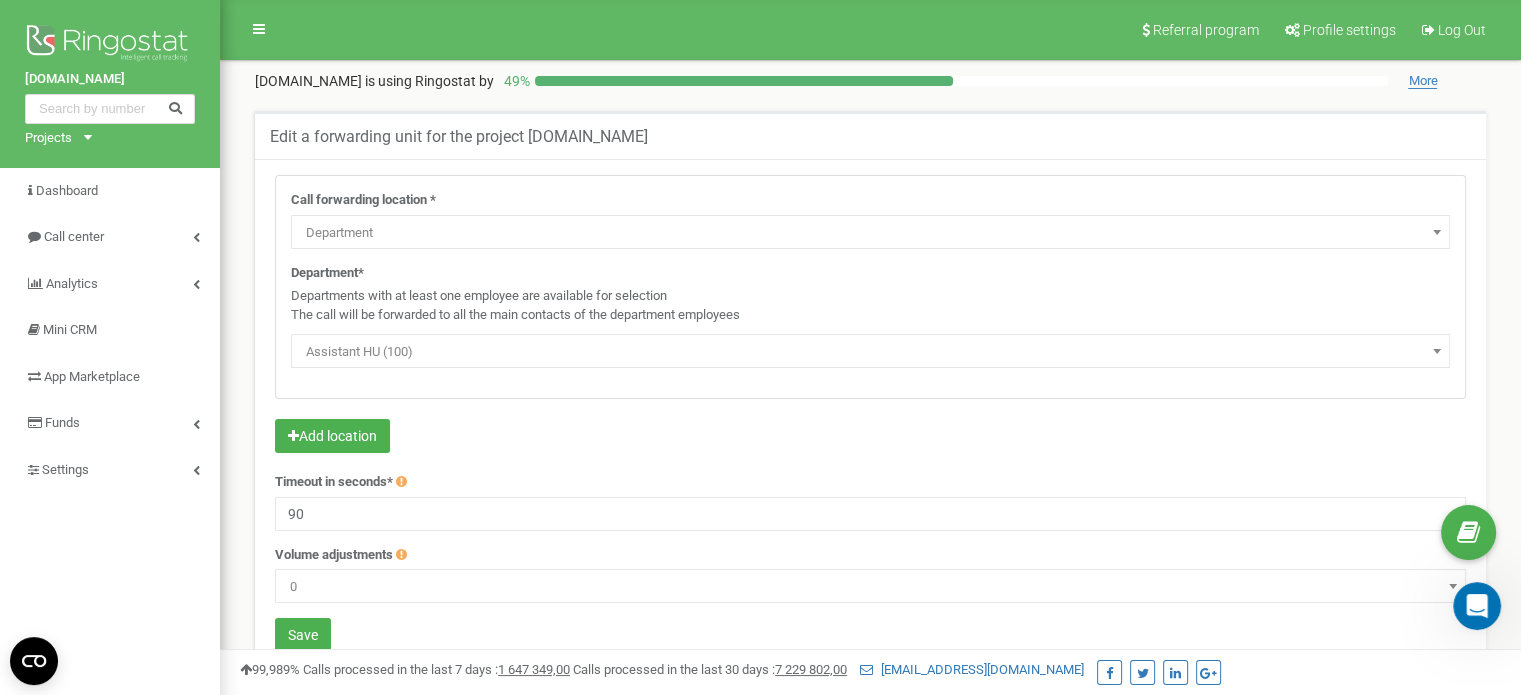 click on "Department" at bounding box center (870, 233) 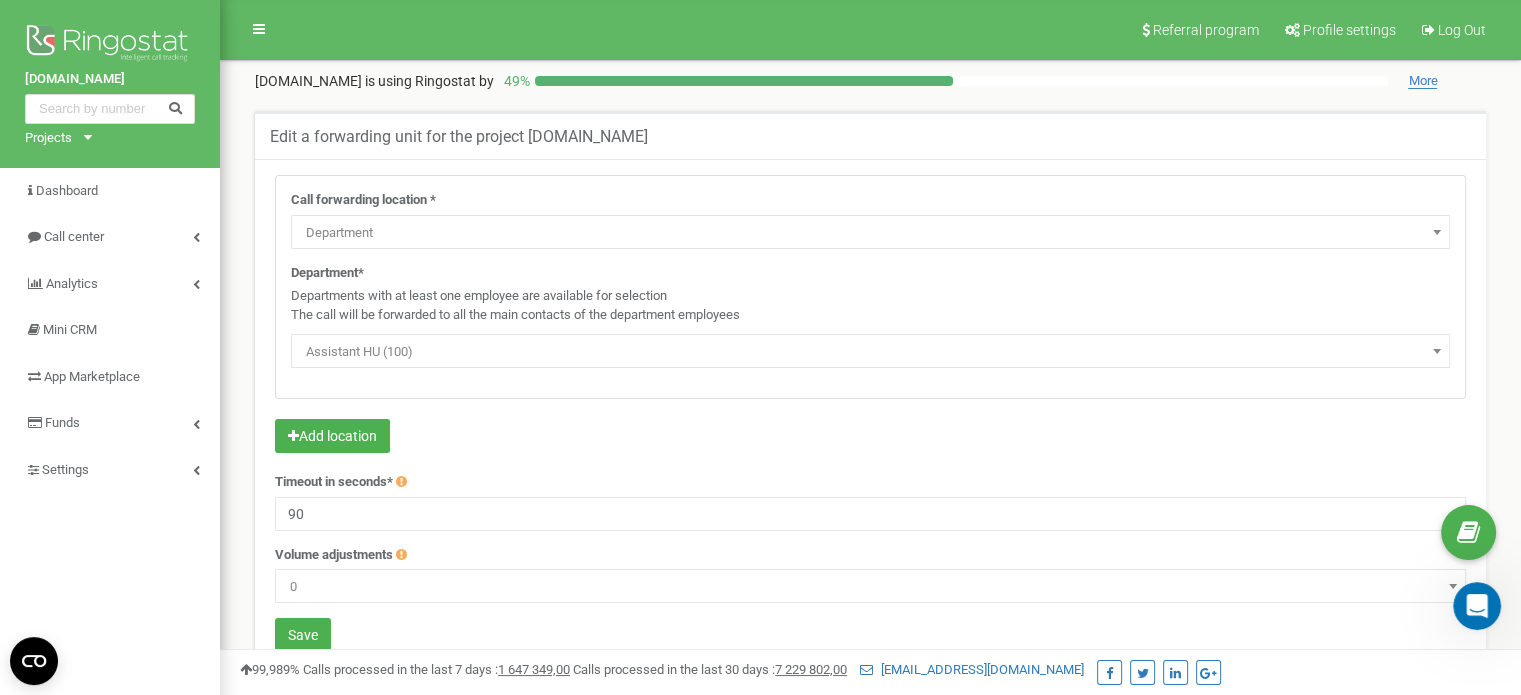 click on "Department" at bounding box center (870, 233) 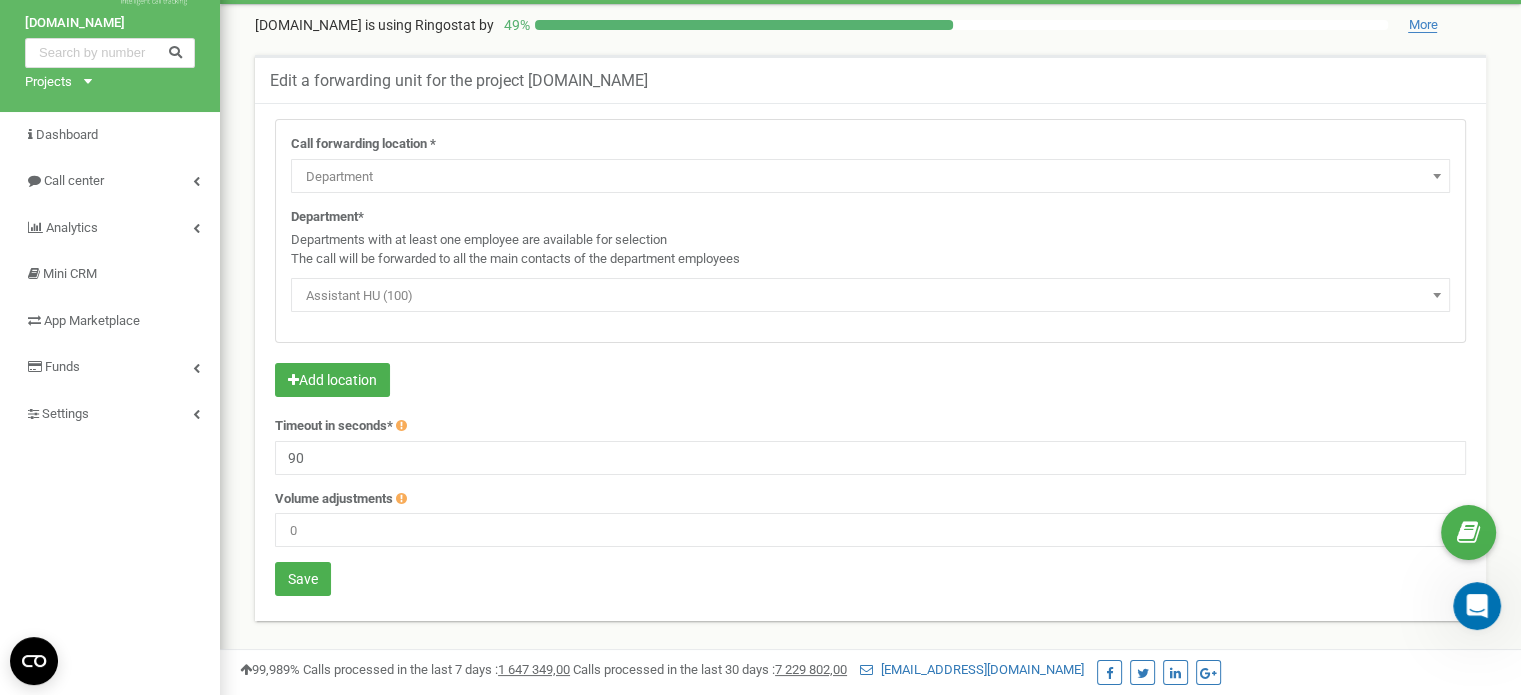 scroll, scrollTop: 58, scrollLeft: 0, axis: vertical 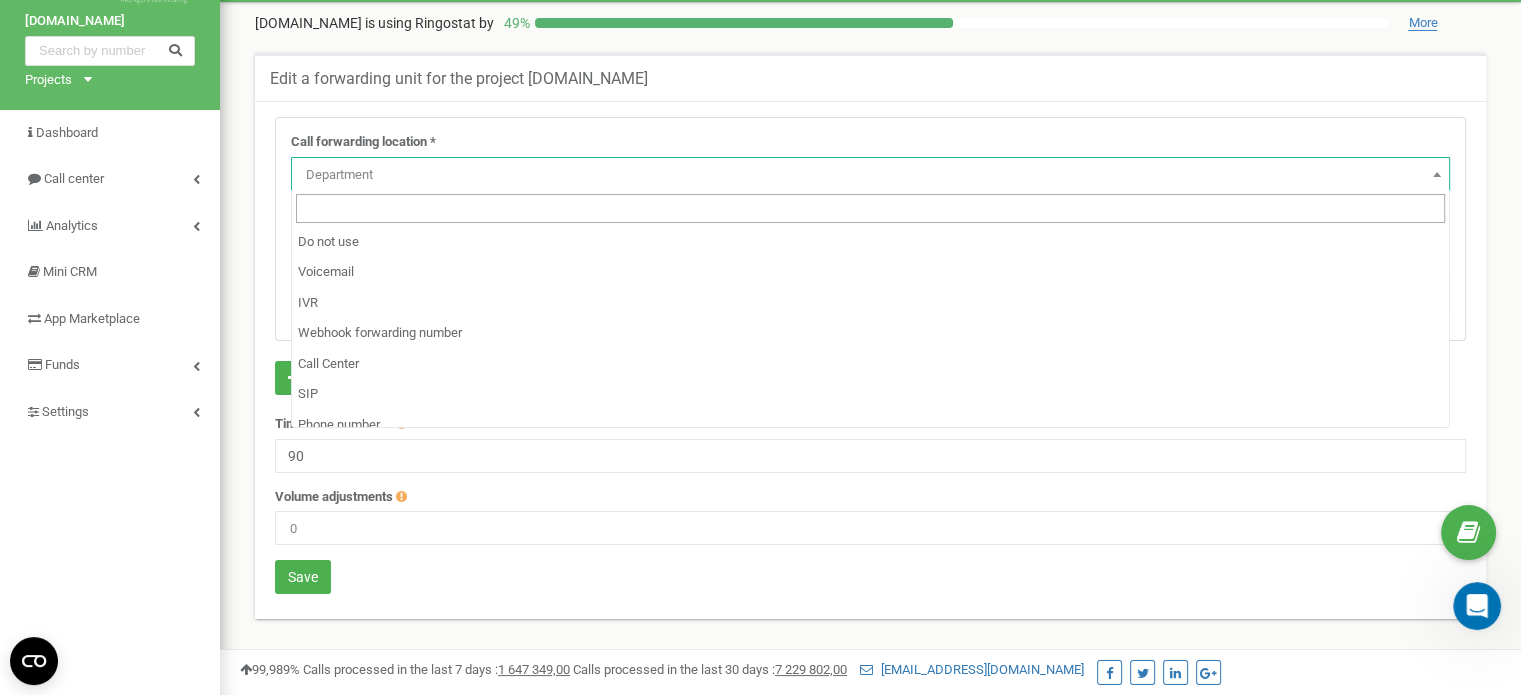 click on "Department" at bounding box center [870, 175] 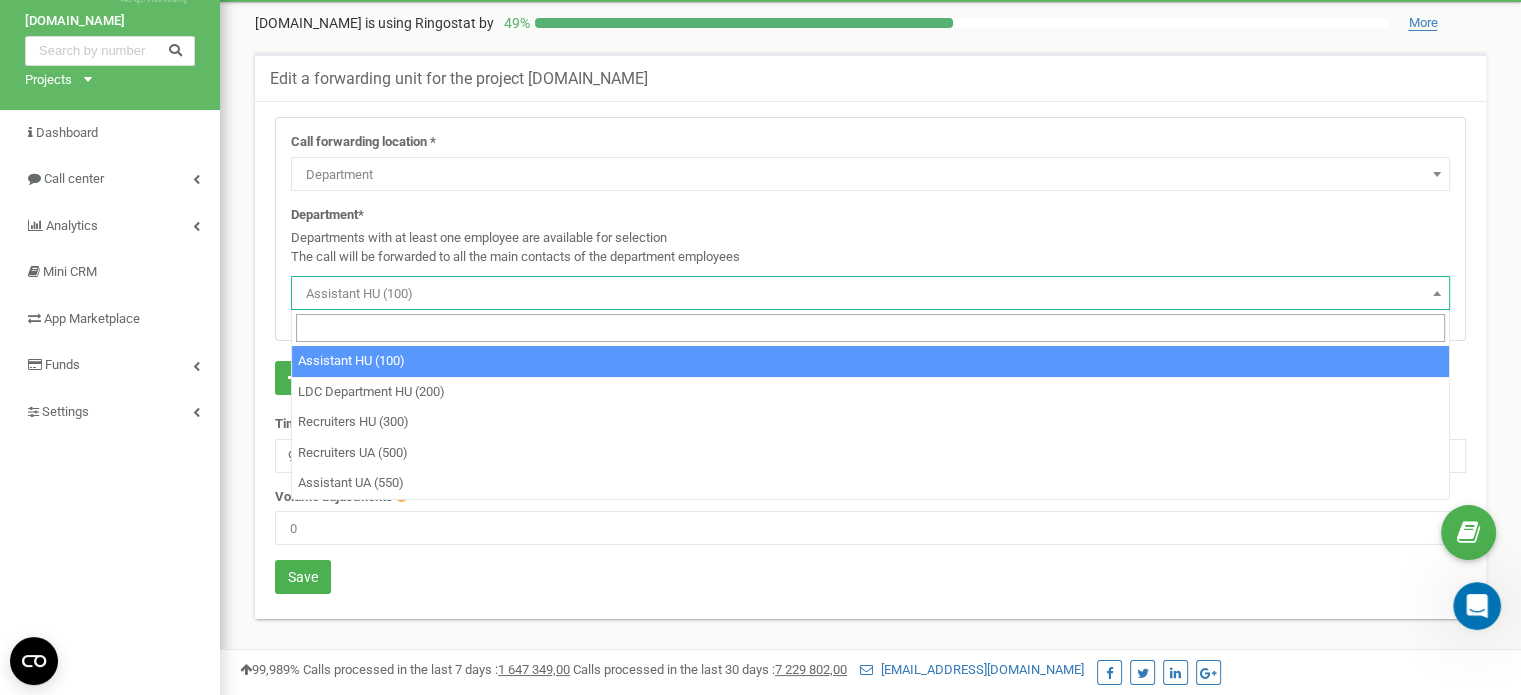 click on "Assistant HU (100)" at bounding box center (870, 294) 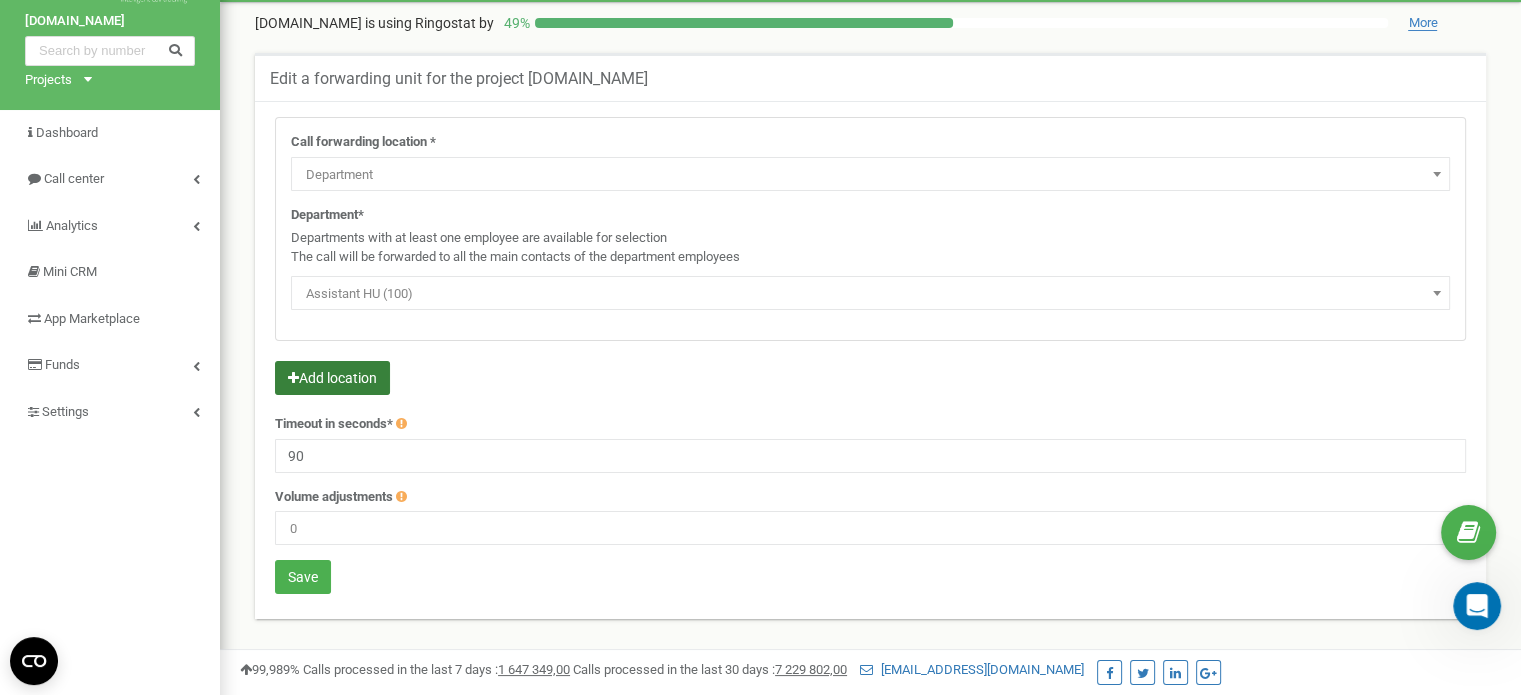 click on "Add location" at bounding box center (332, 378) 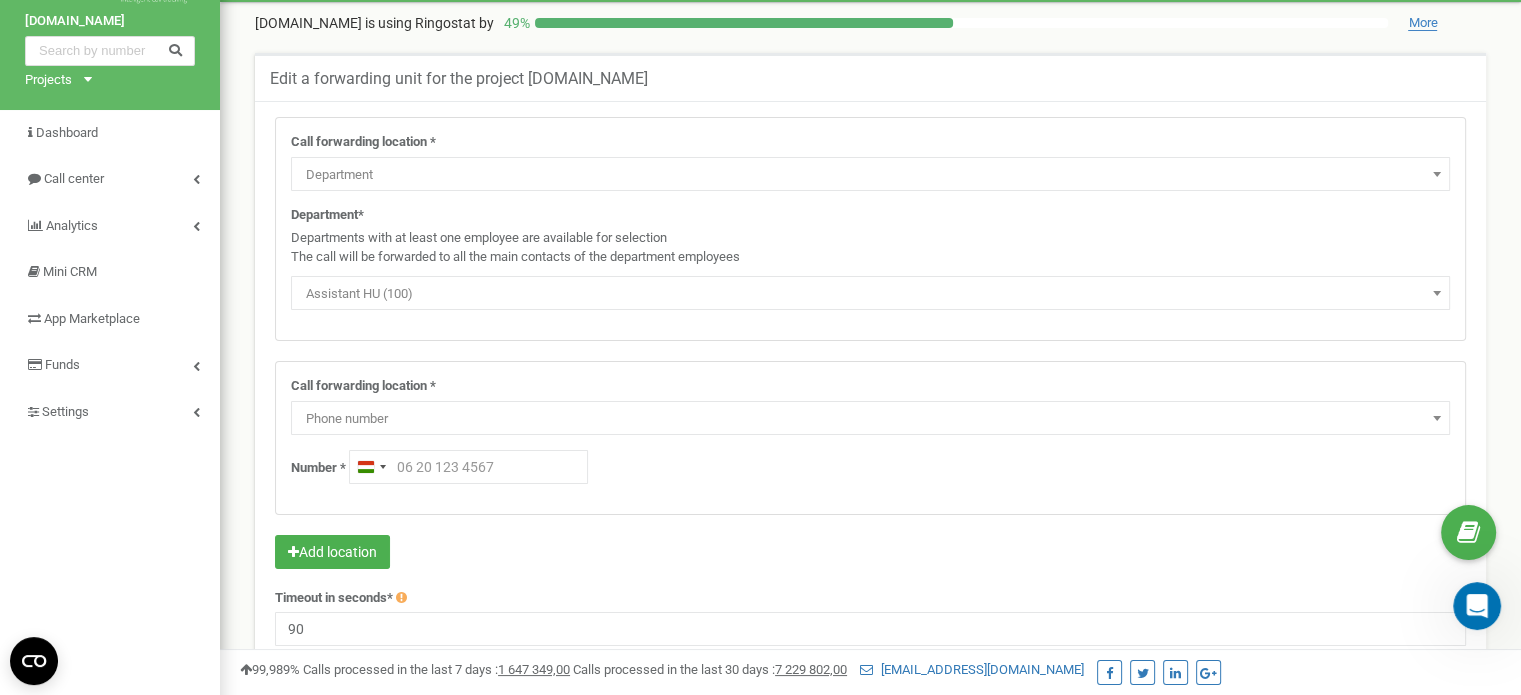 click on "Phone number" at bounding box center [870, 419] 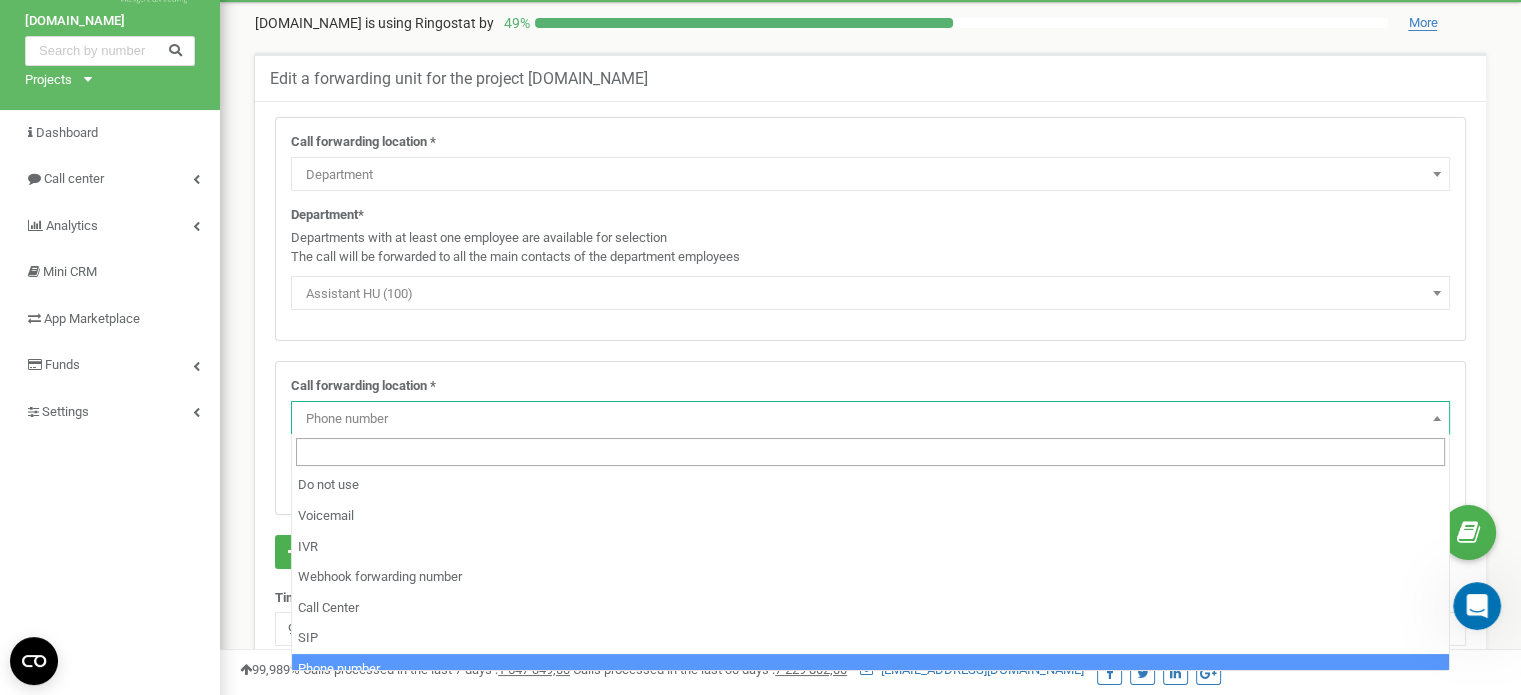 drag, startPoint x: 366, startPoint y: 451, endPoint x: 372, endPoint y: 545, distance: 94.19129 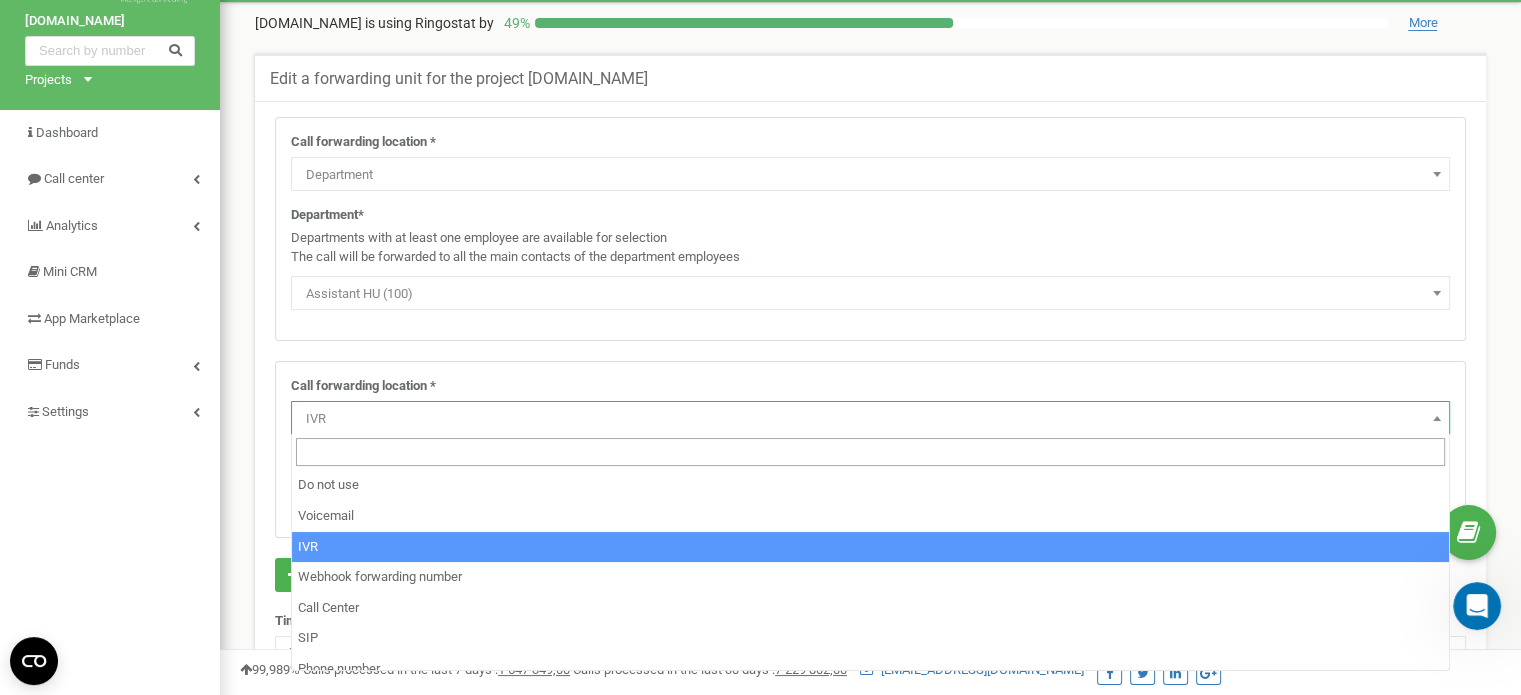 click on "IVR" at bounding box center (870, 419) 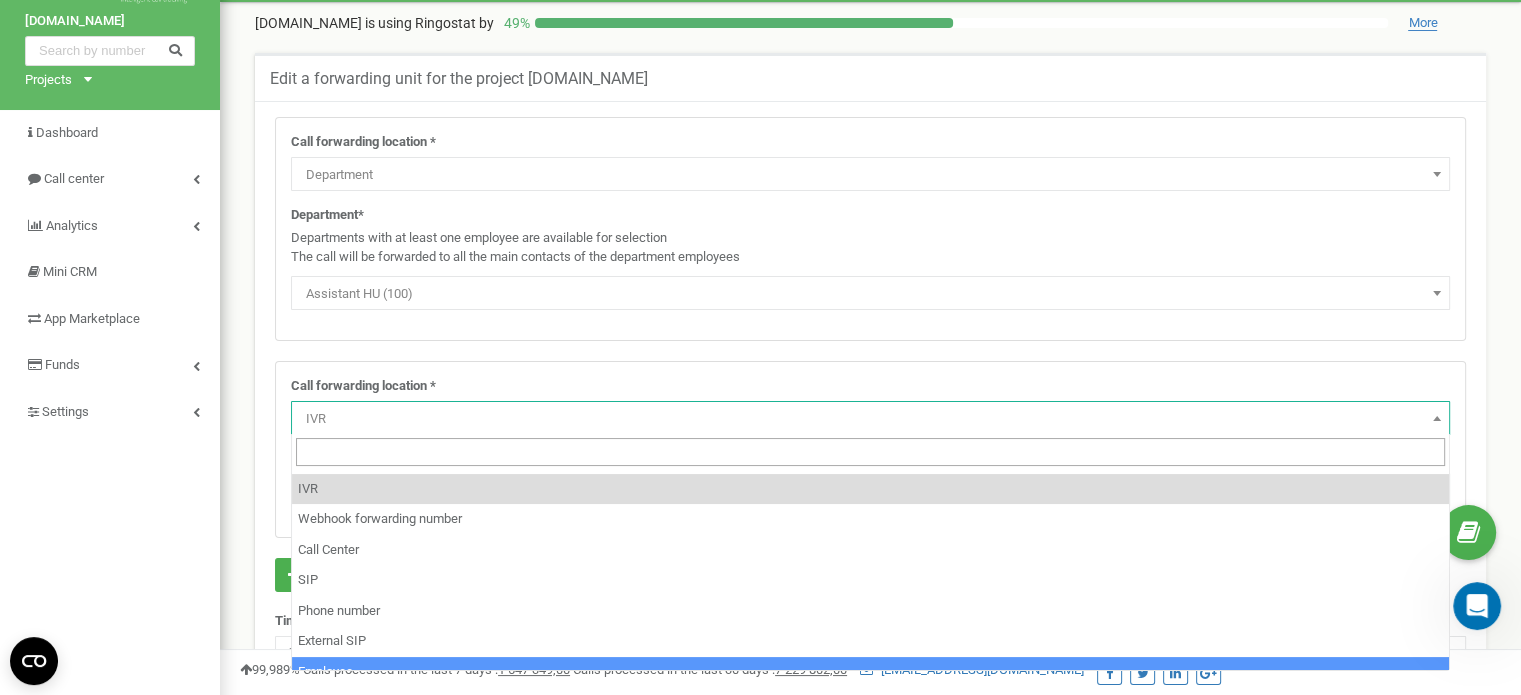 scroll, scrollTop: 105, scrollLeft: 0, axis: vertical 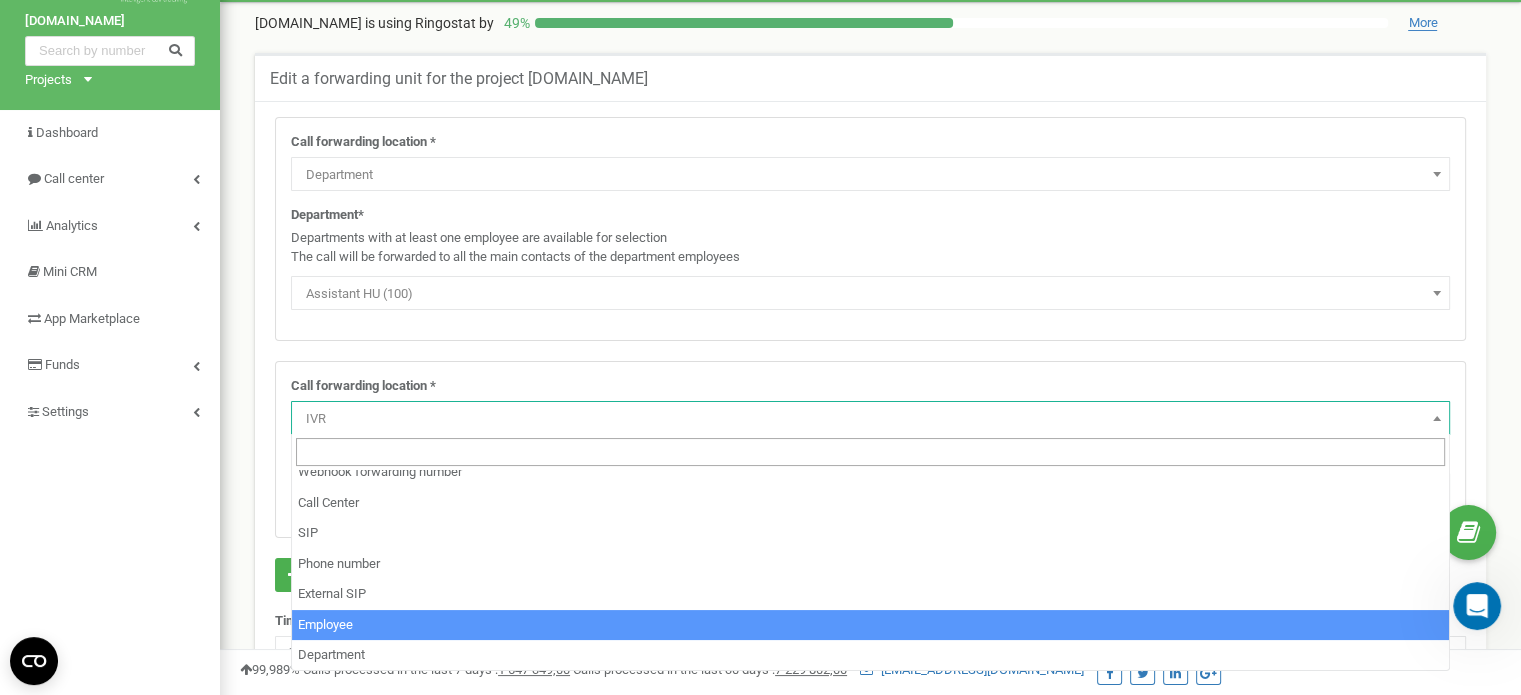 select on "Employee" 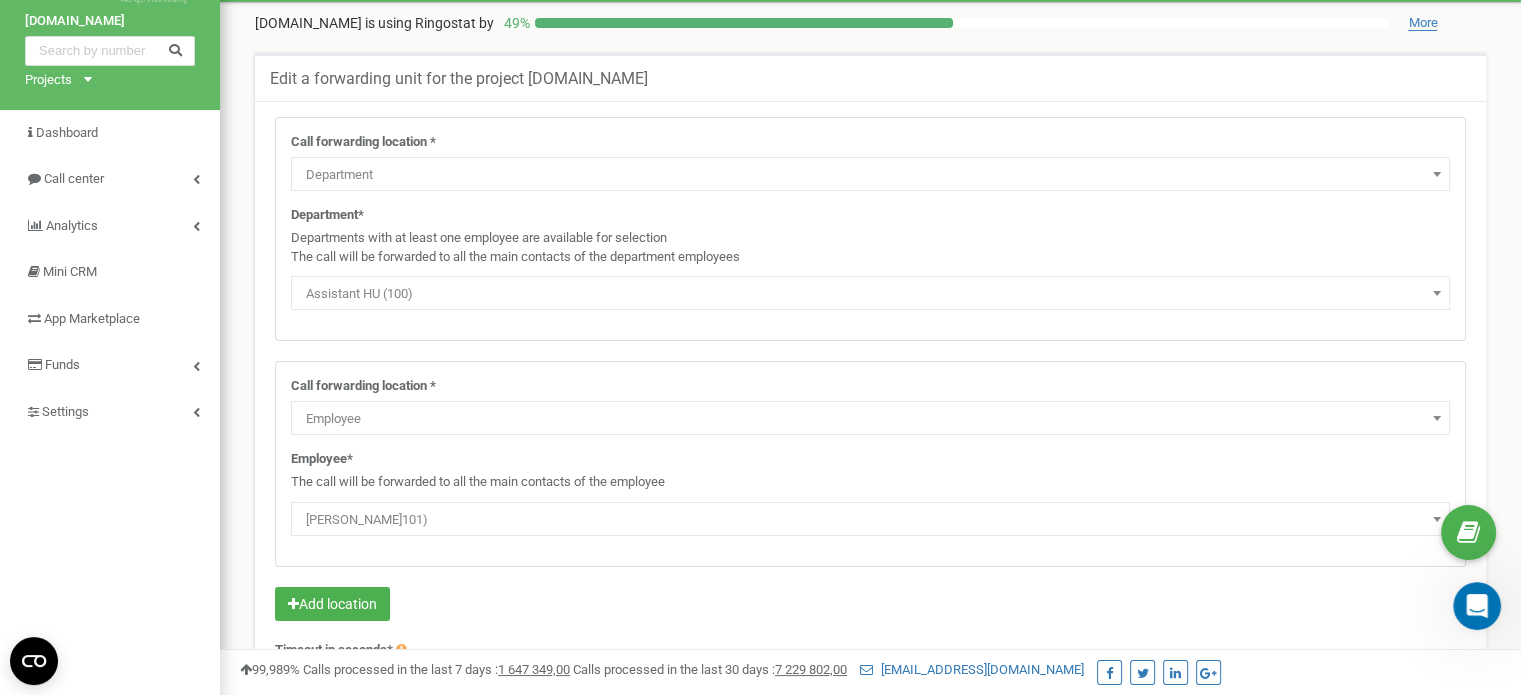 click on "Call forwarding location *
Do not use
Voicemail
IVR
Webhook forwarding number
Call Center
SIP
Phone number
External SIP
Employee
Department
Department
Recording before the Voicemail *
New audio for Voicemail
Voicemail Standard audio non-working hours RU
Voicemail Standard audio in work time RU
Voicemail Standard audio in work time UK
Voicemail Standard audio non-working hours UK
Voicemail Standard audio in work time BG
Voicemail Standard audio non-working hours BG
Voicemail Standard audio in work time PL
Voicemail Standard audio non-working hours PL
Voicemail Standard audio unavailable EN
lunchbreak" at bounding box center [870, 471] 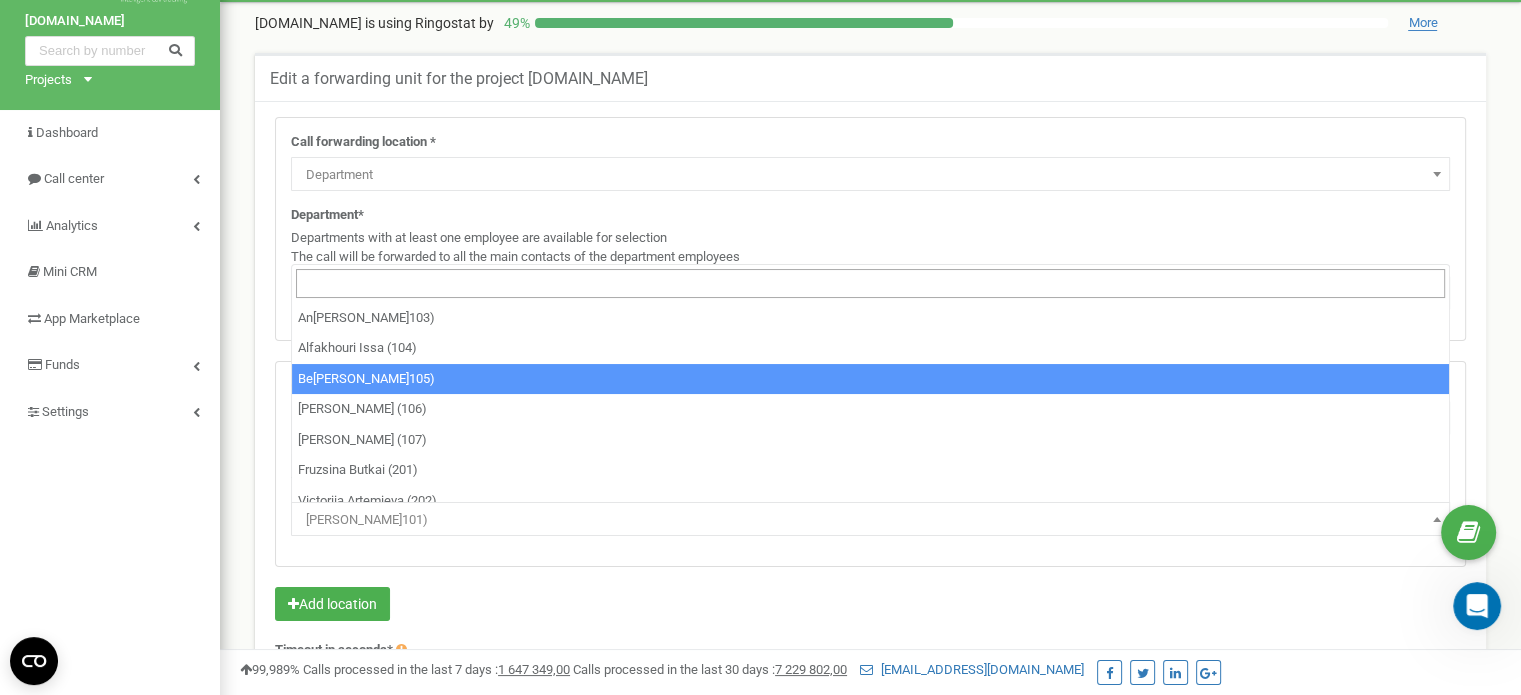 scroll, scrollTop: 64, scrollLeft: 0, axis: vertical 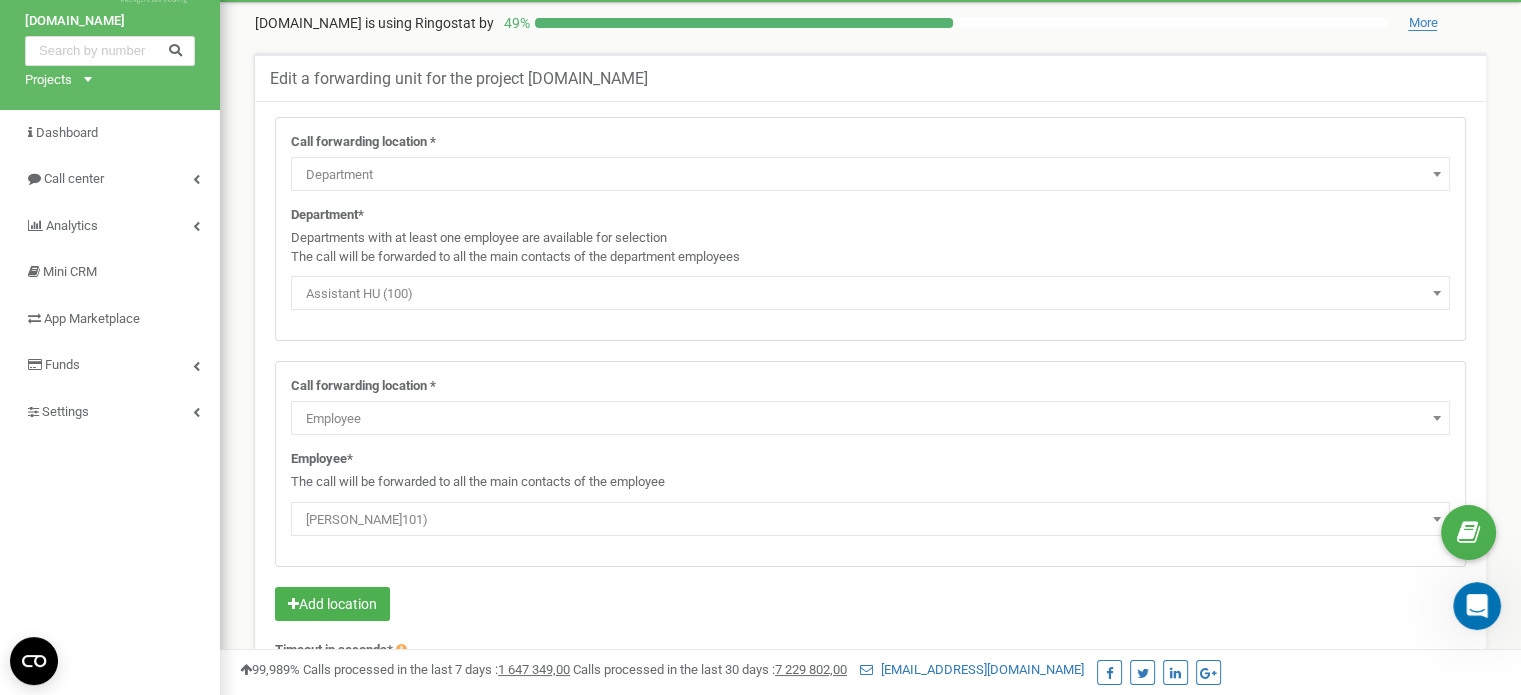 click on "Call forwarding location *
Do not use
Voicemail
IVR
Webhook forwarding number
Call Center
SIP
Phone number
External SIP
Employee
Department
Department
Recording before the Voicemail *
New audio for Voicemail
Voicemail Standard audio non-working hours RU
Voicemail Standard audio in work time RU
Voicemail Standard audio in work time UK
Voicemail Standard audio non-working hours UK
Voicemail Standard audio in work time BG
Voicemail Standard audio non-working hours BG
Voicemail Standard audio in work time PL
Voicemail Standard audio non-working hours PL
Voicemail Standard audio unavailable EN
lunchbreak" at bounding box center [870, 471] 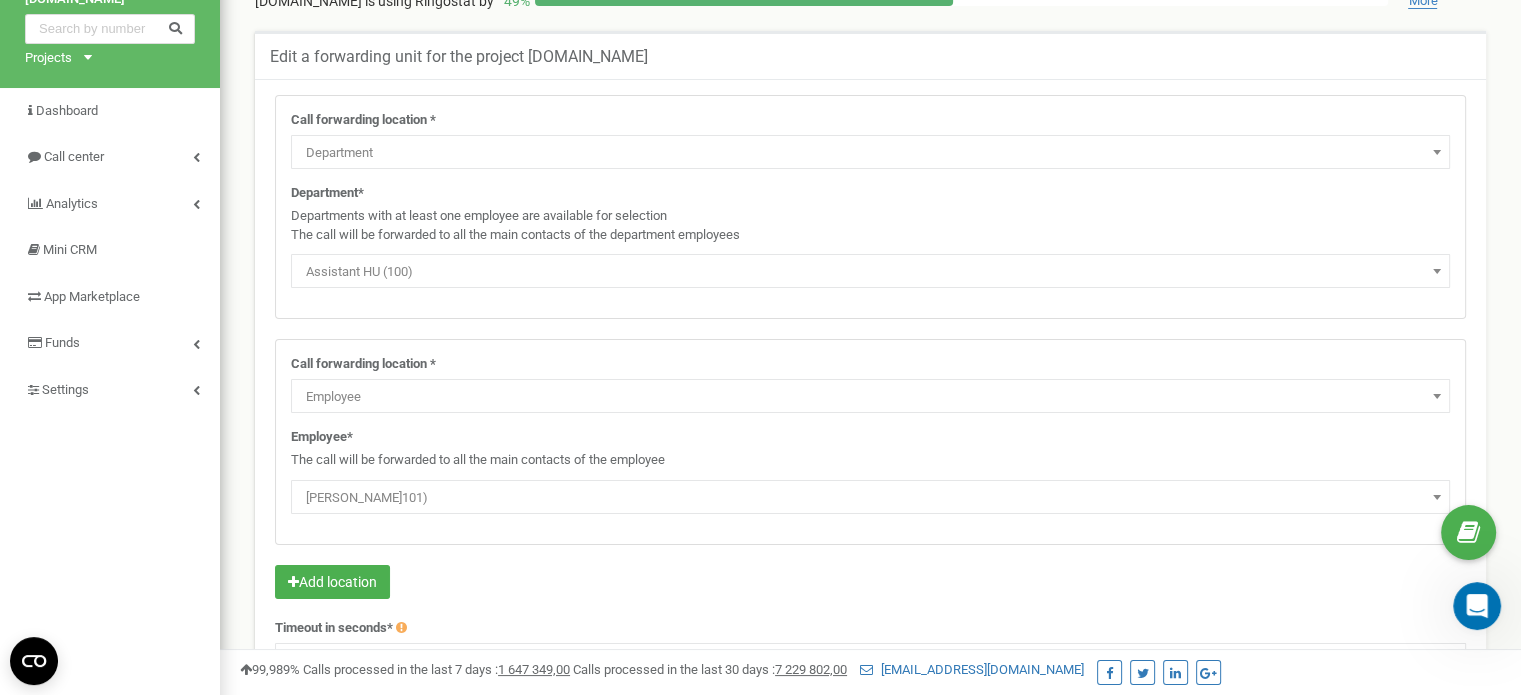 scroll, scrollTop: 84, scrollLeft: 0, axis: vertical 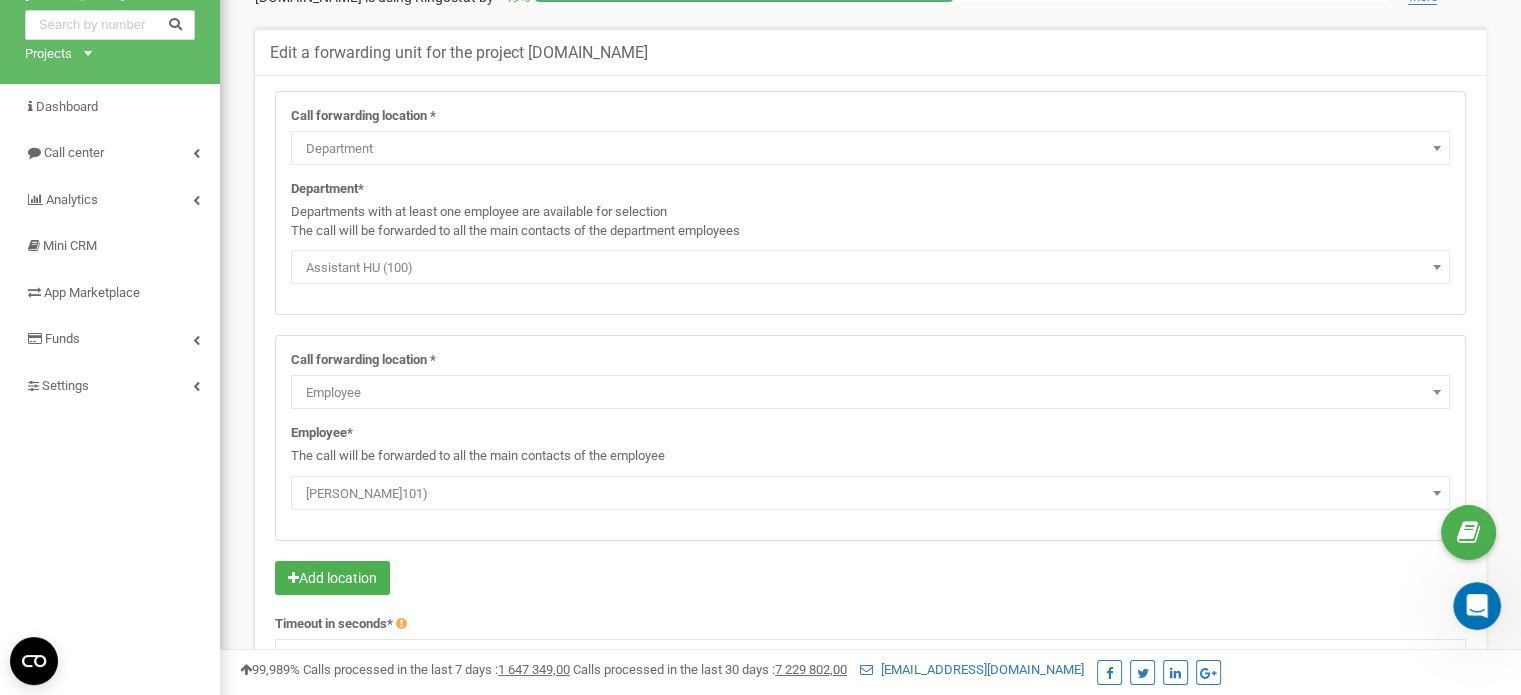 click on "Department" at bounding box center (870, 149) 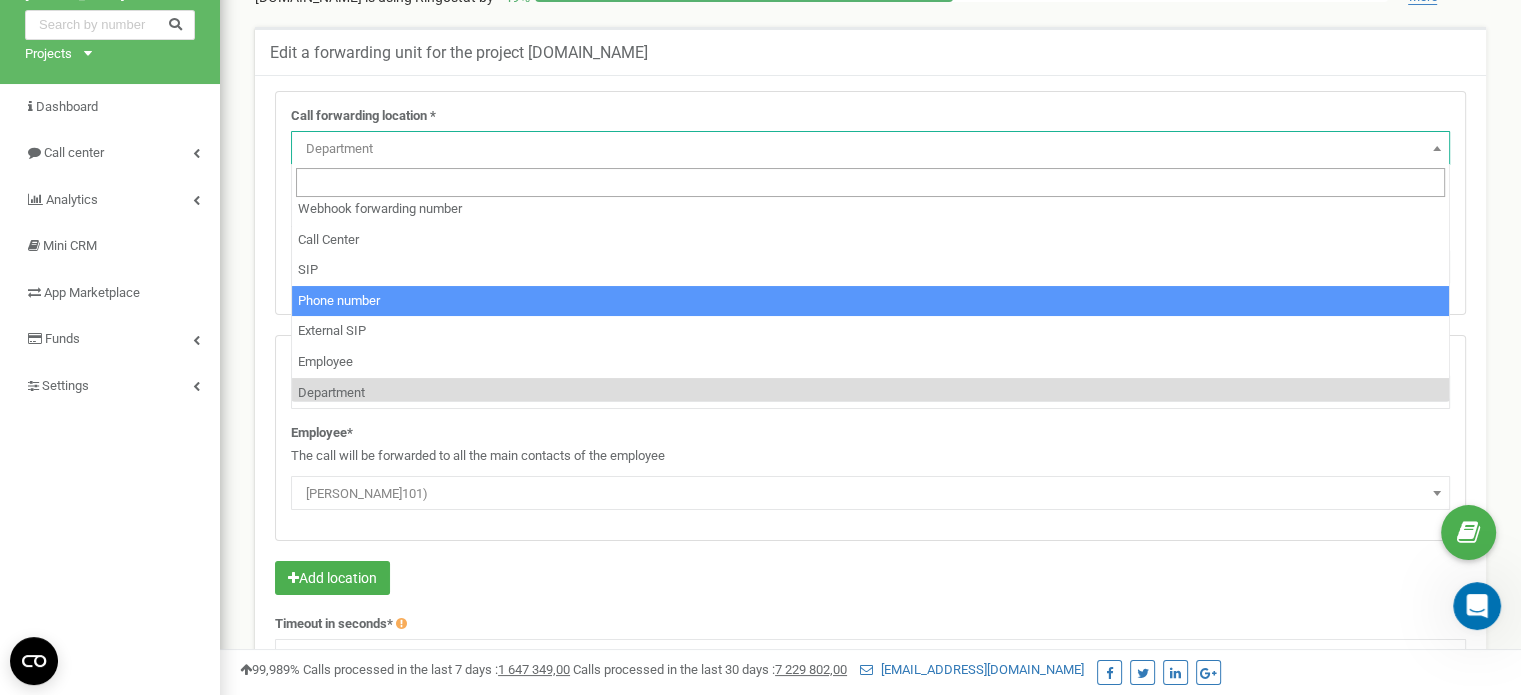 scroll, scrollTop: 105, scrollLeft: 0, axis: vertical 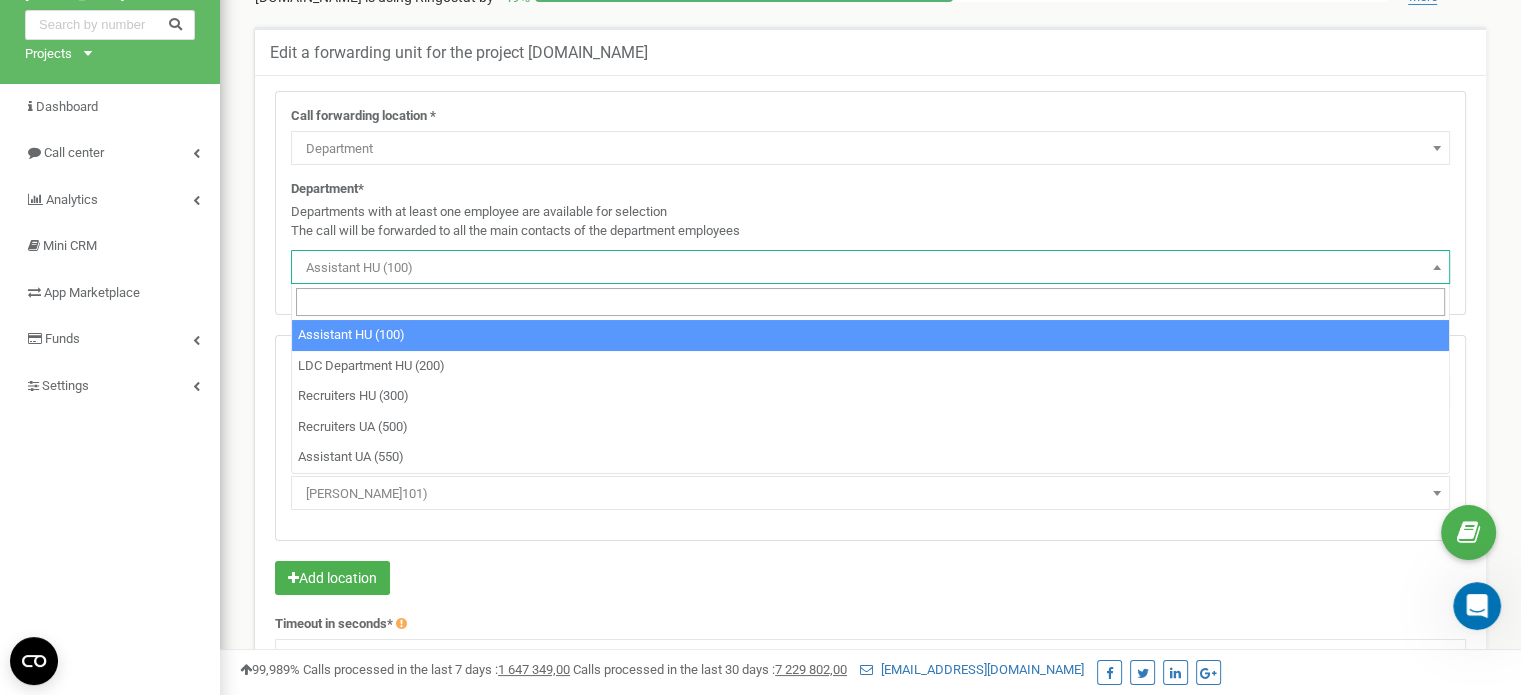 click on "Assistant HU (100)" at bounding box center (870, 268) 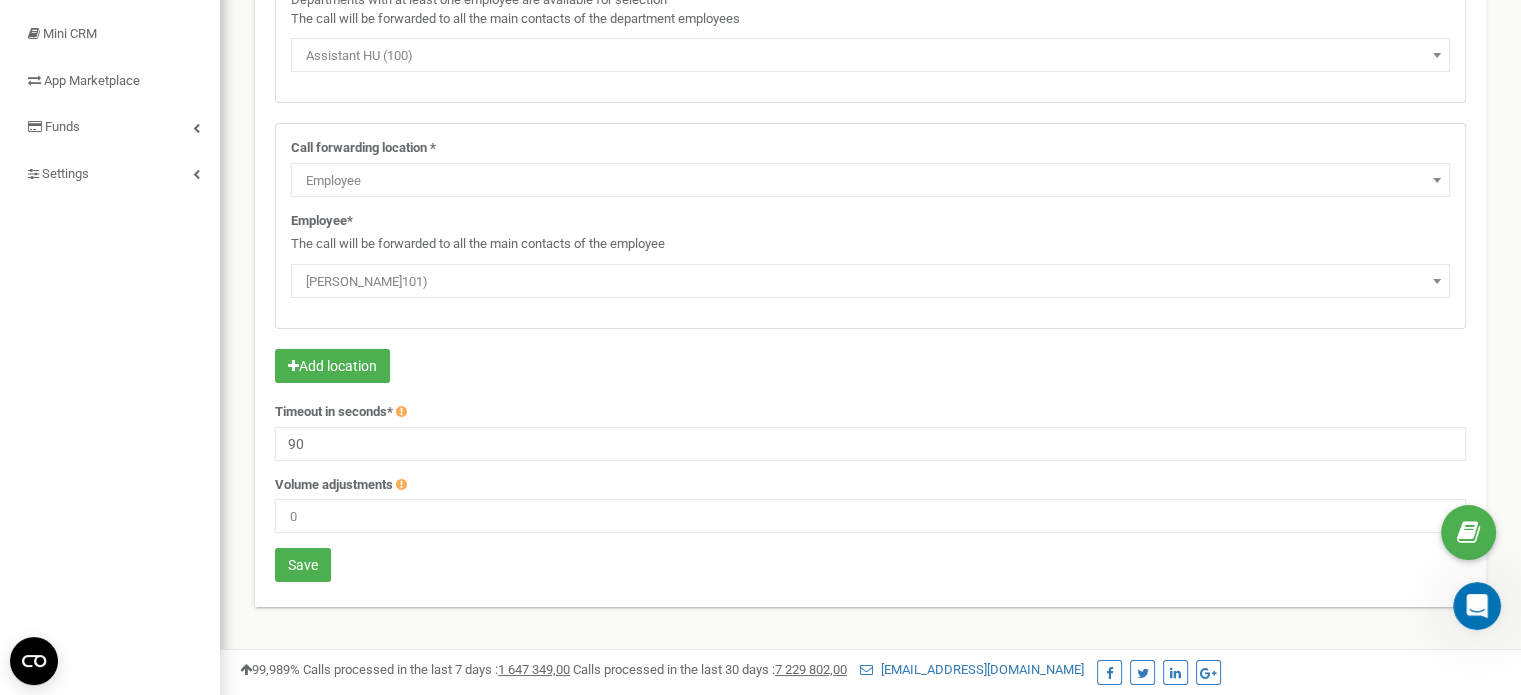 scroll, scrollTop: 298, scrollLeft: 0, axis: vertical 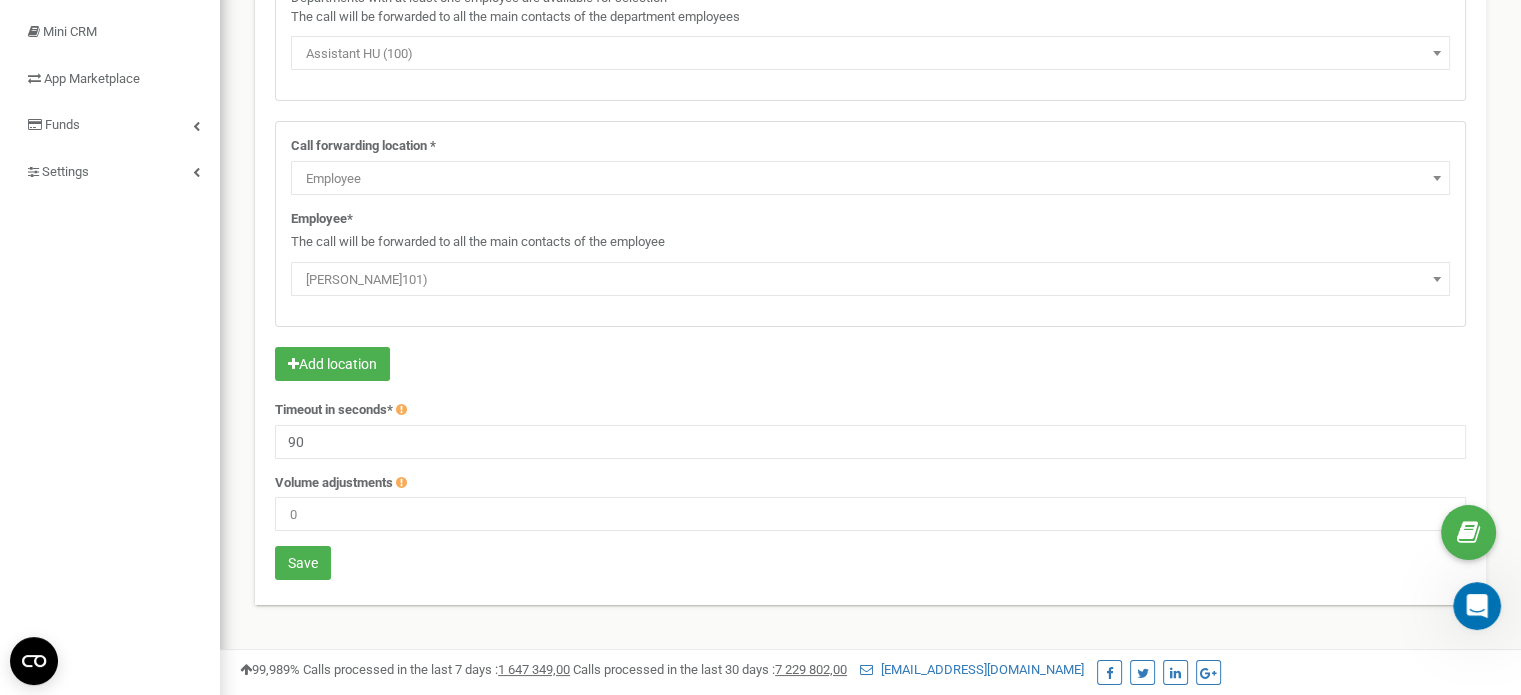 click 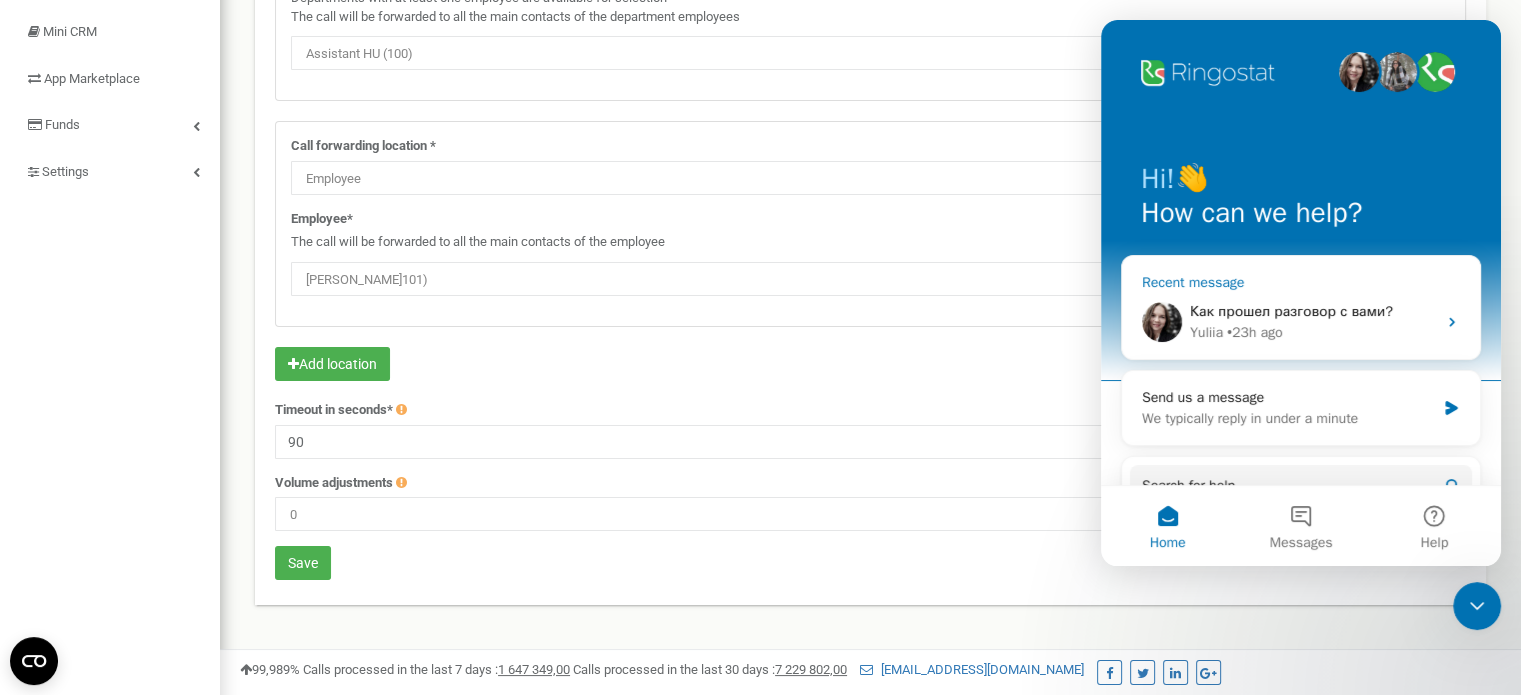 click on "Как прошел разговор с вами?" at bounding box center (1291, 311) 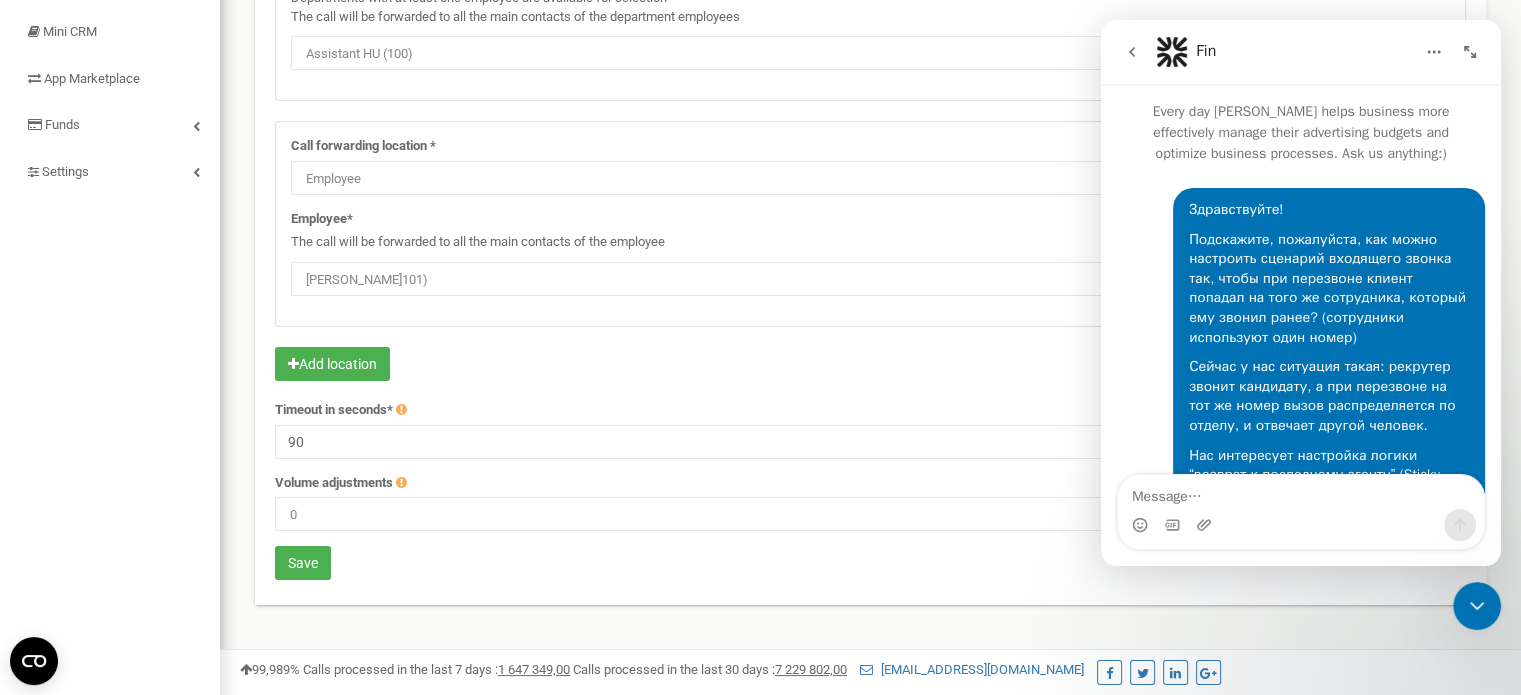 scroll, scrollTop: 3, scrollLeft: 0, axis: vertical 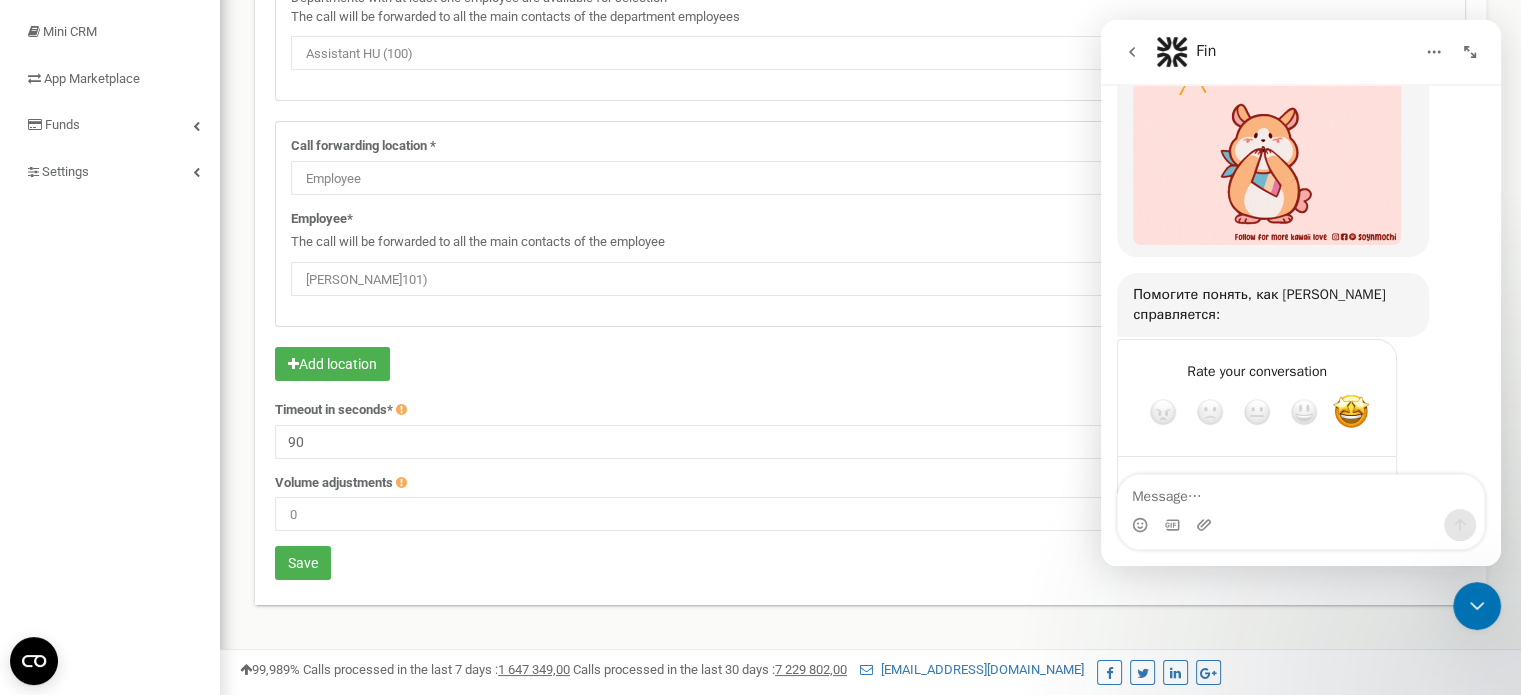 click 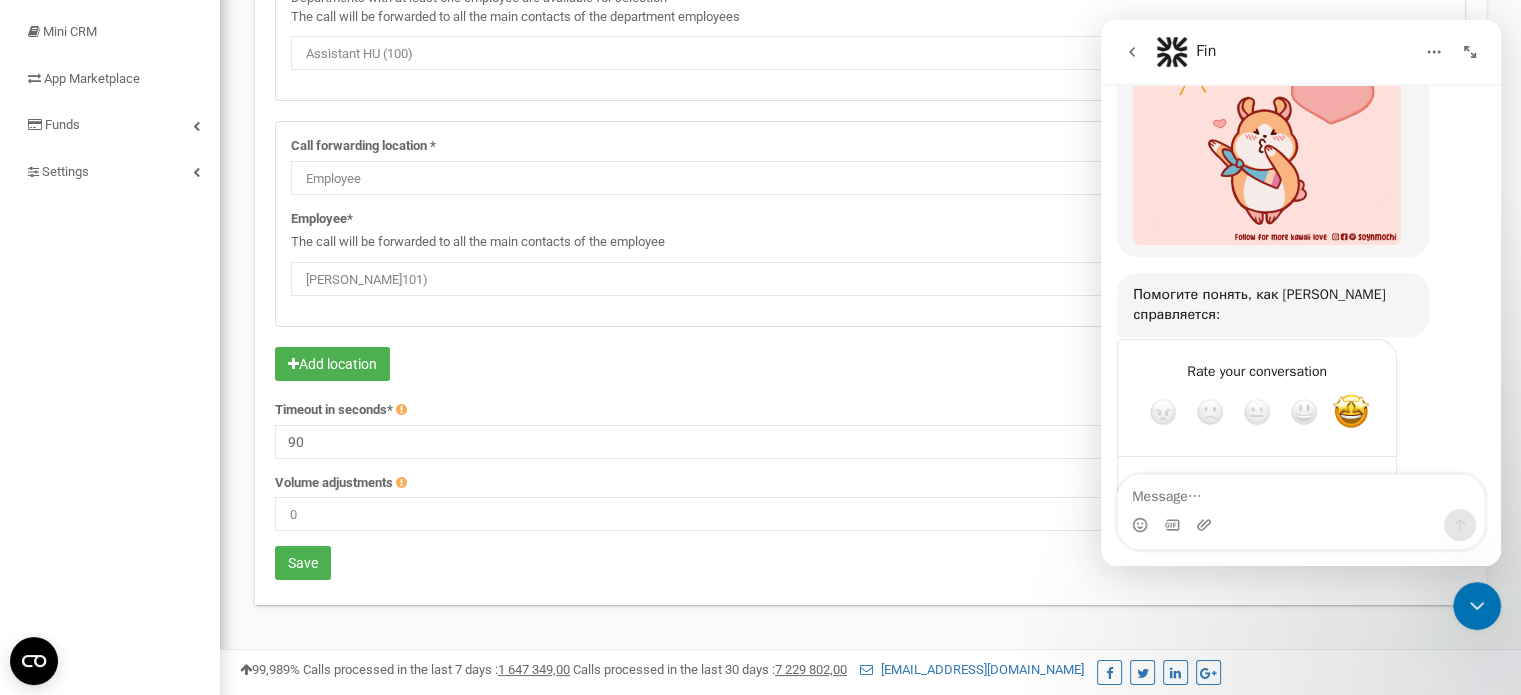 scroll, scrollTop: 0, scrollLeft: 0, axis: both 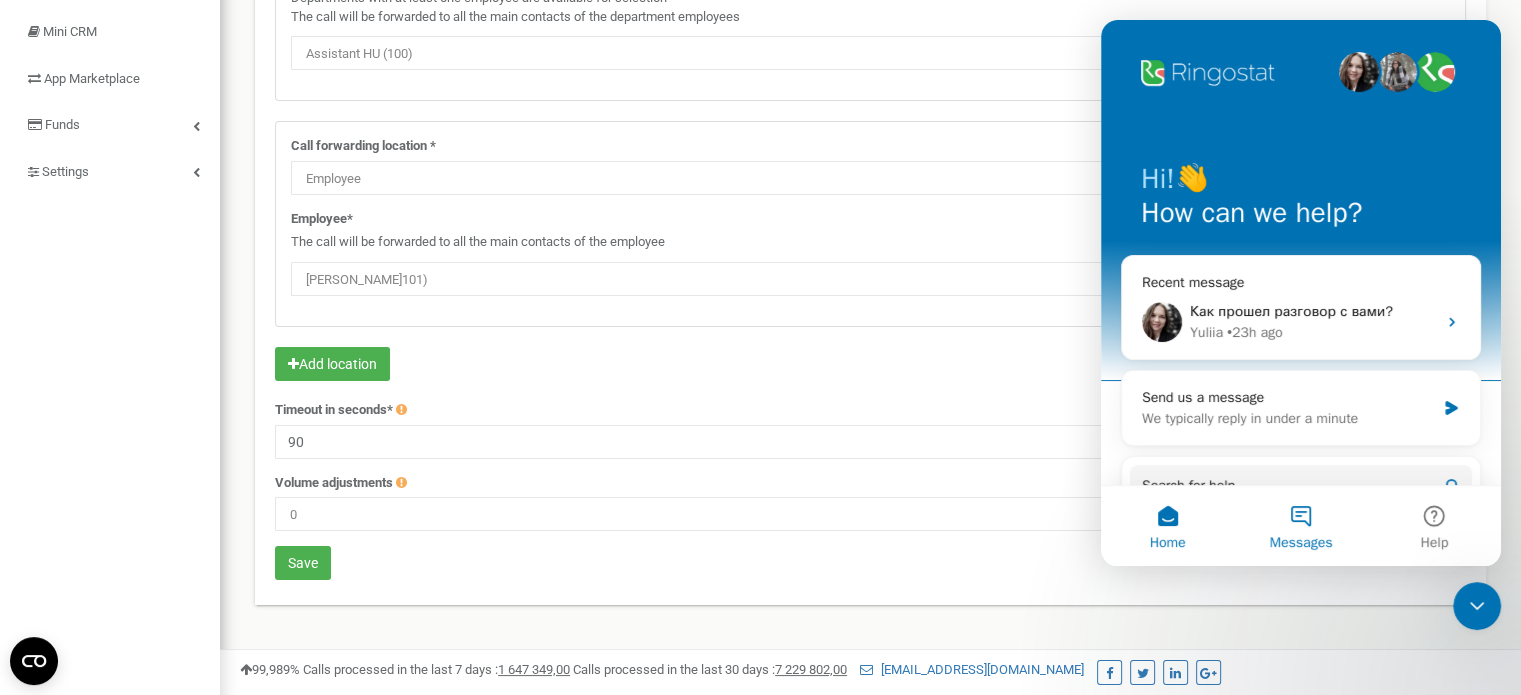 click on "Messages" at bounding box center (1300, 526) 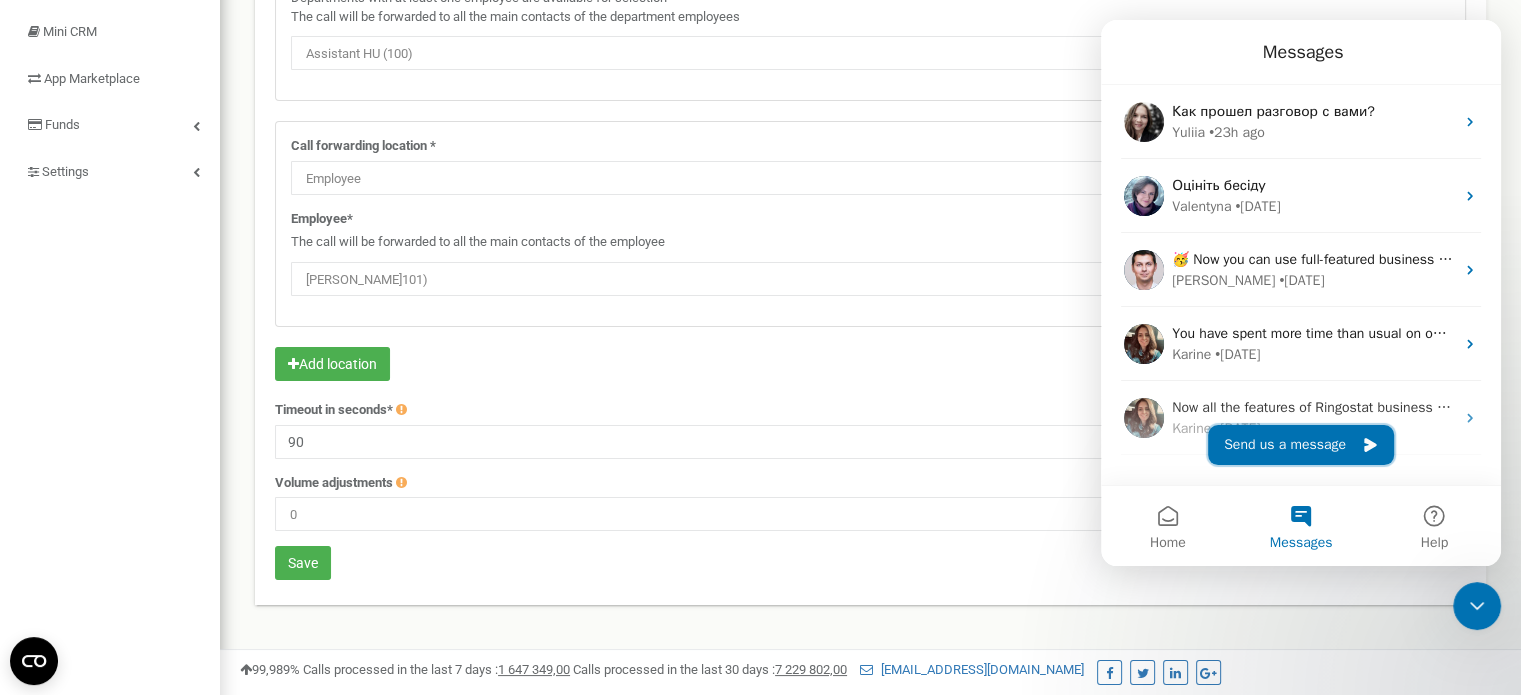 click on "Send us a message" at bounding box center (1301, 445) 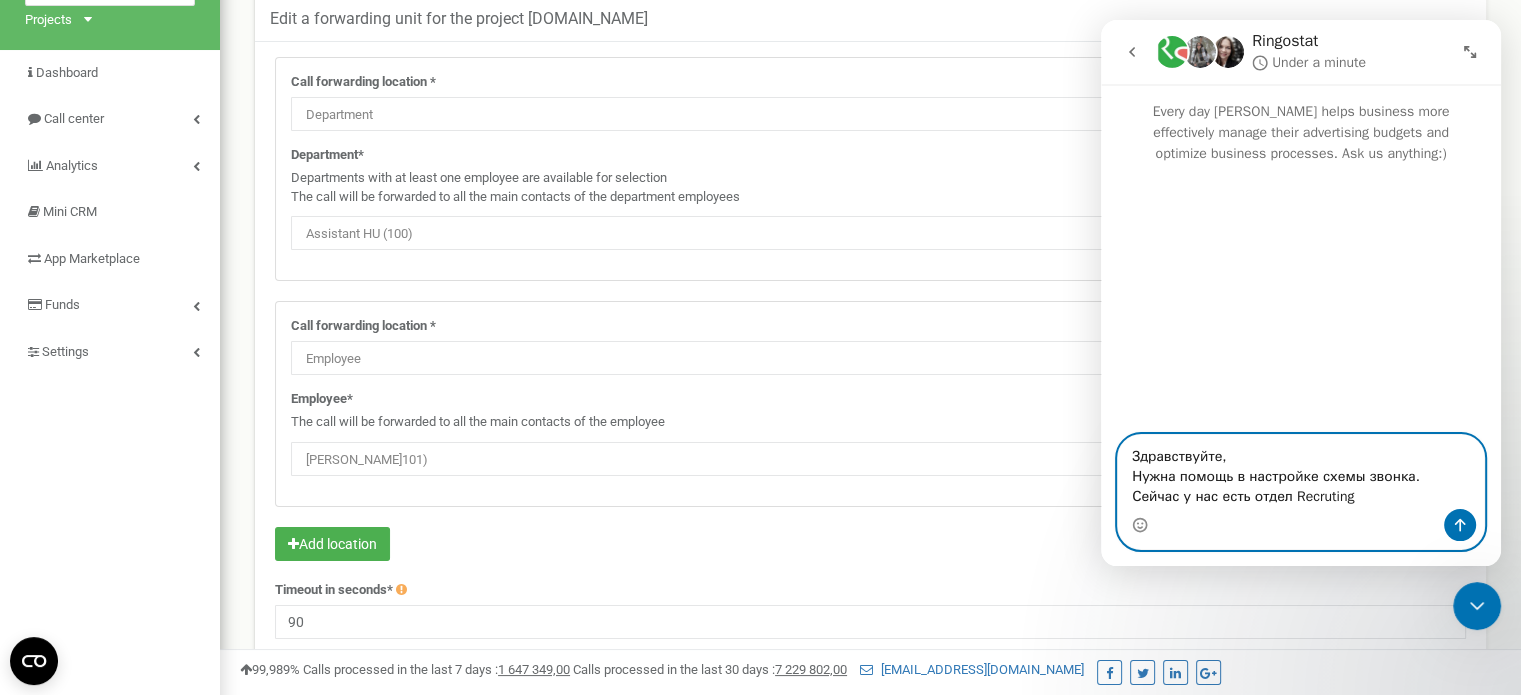scroll, scrollTop: 0, scrollLeft: 0, axis: both 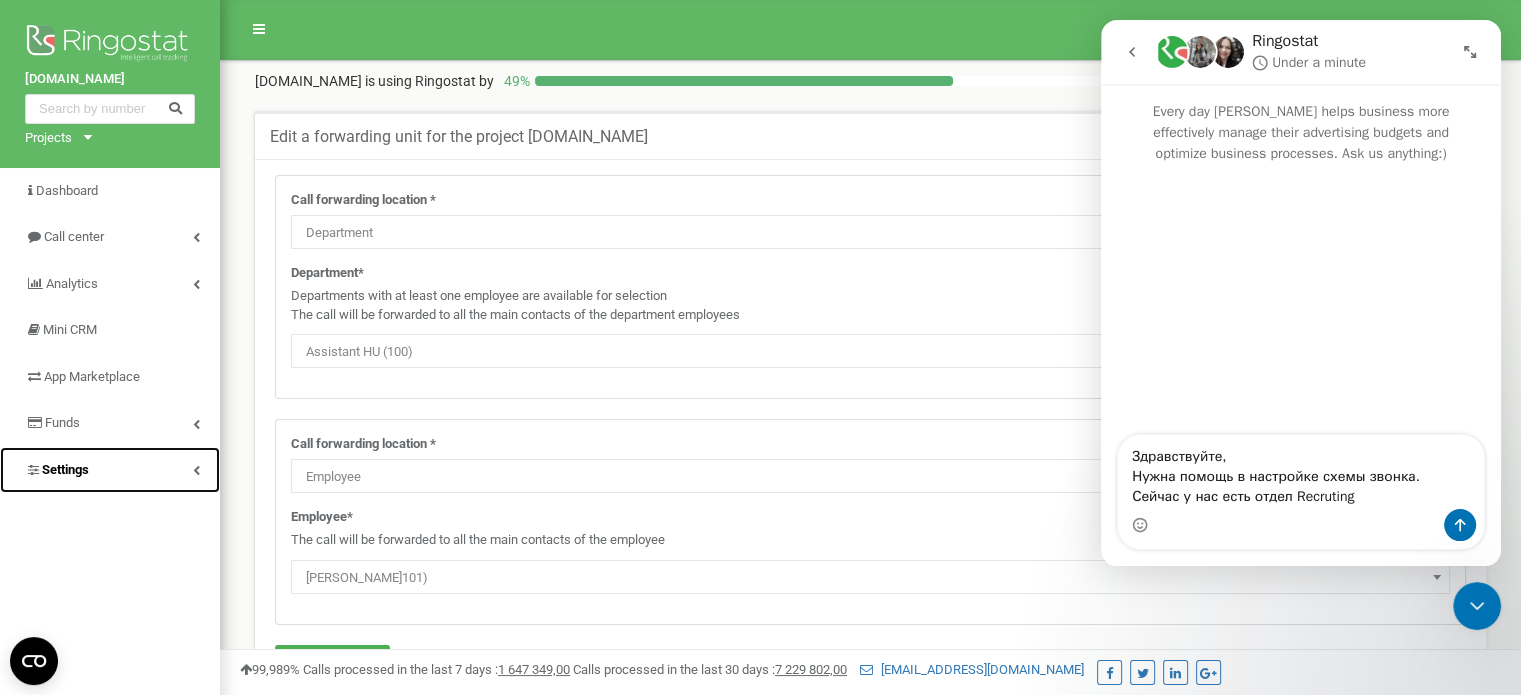 click on "Settings" at bounding box center [110, 470] 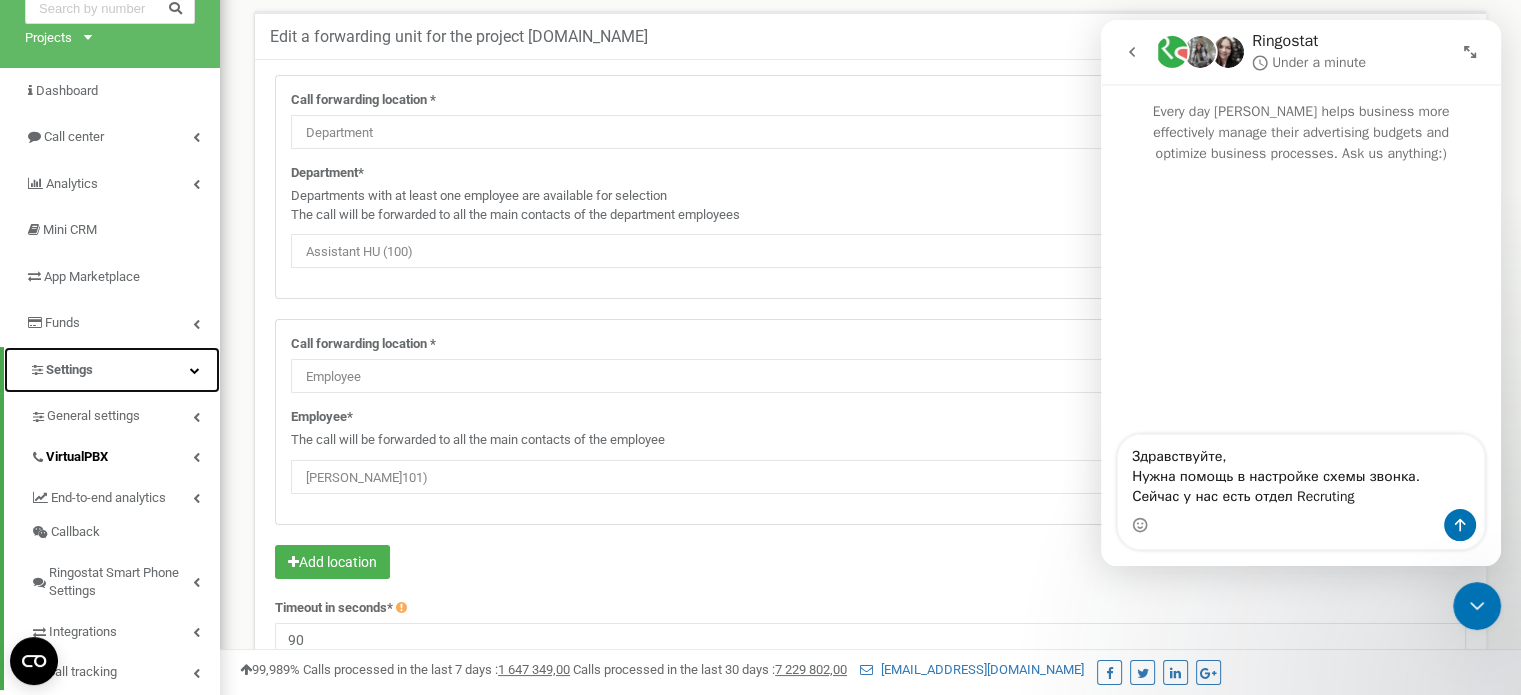 scroll, scrollTop: 112, scrollLeft: 0, axis: vertical 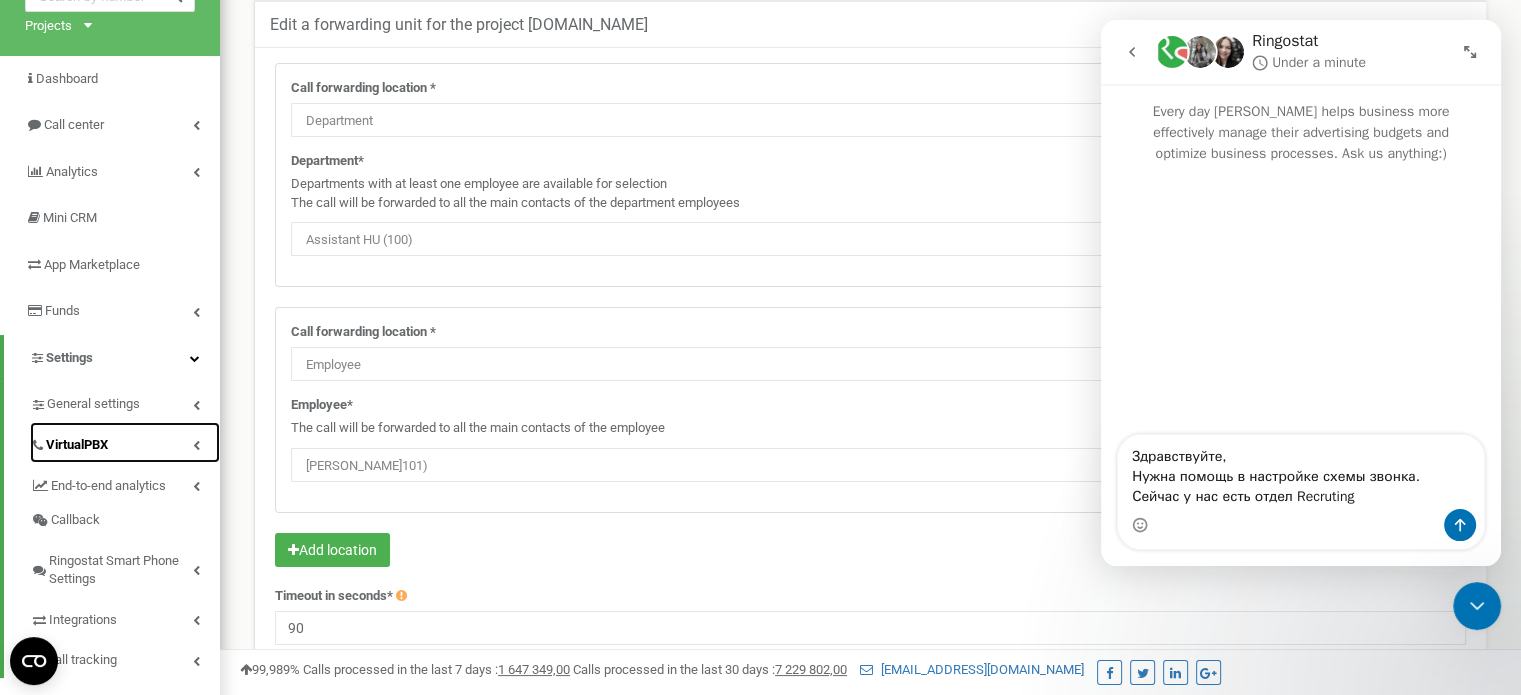 click at bounding box center (196, 445) 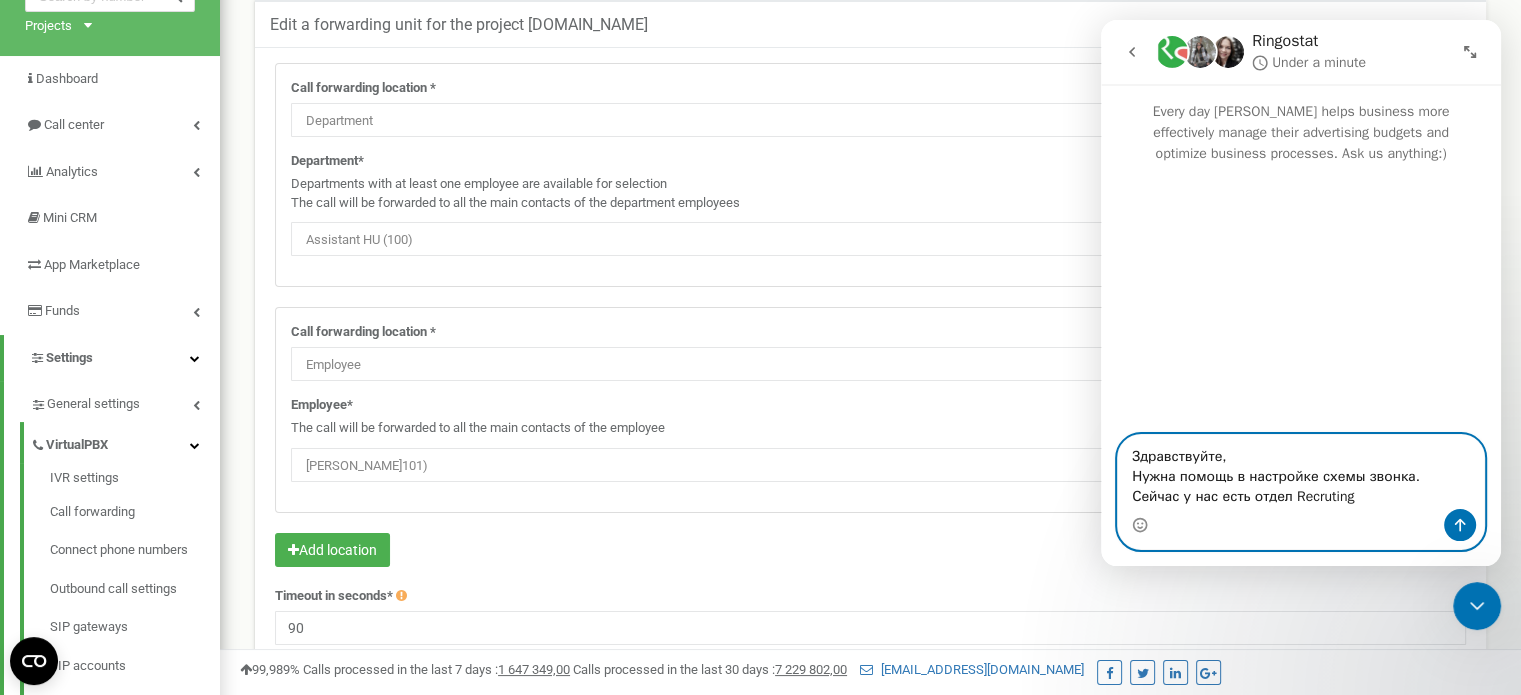 drag, startPoint x: 1361, startPoint y: 499, endPoint x: 1289, endPoint y: 496, distance: 72.06247 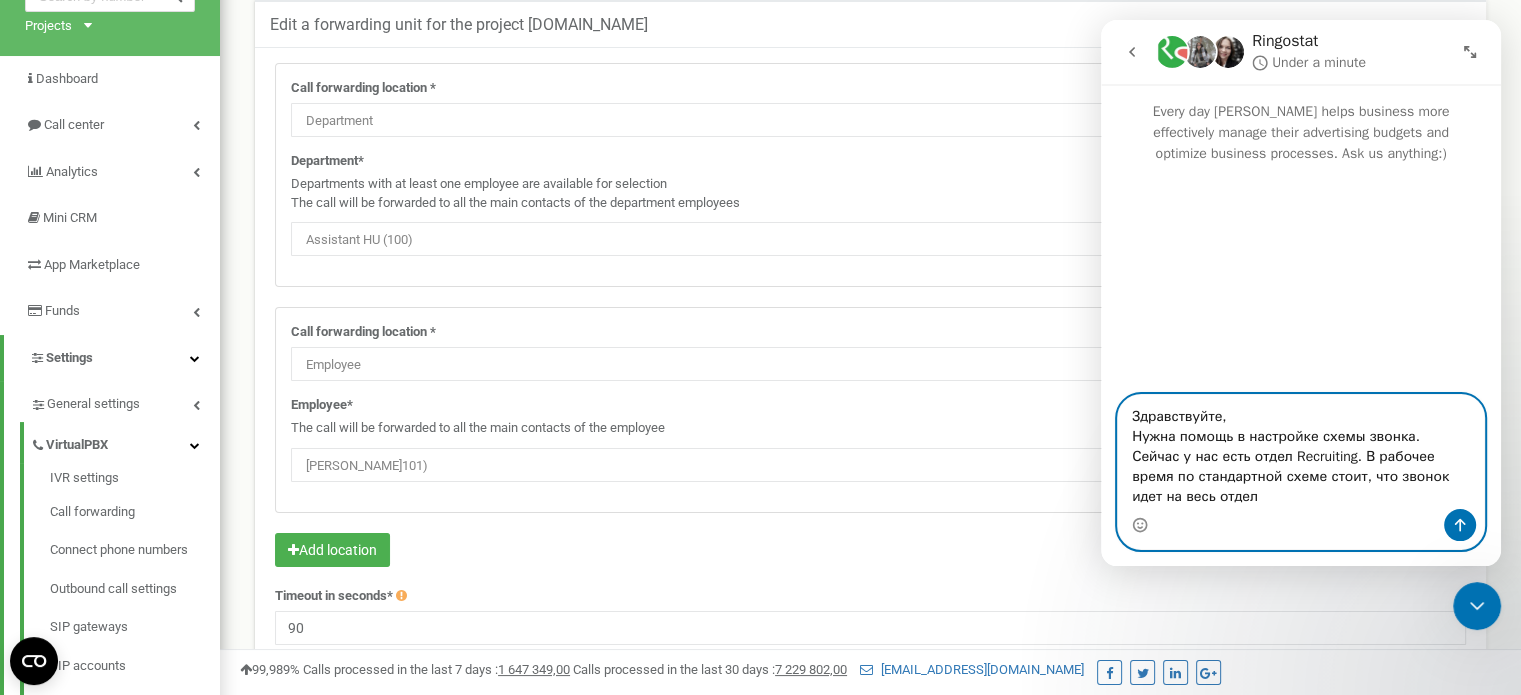 paste on "Department/Assistant HU (100)" 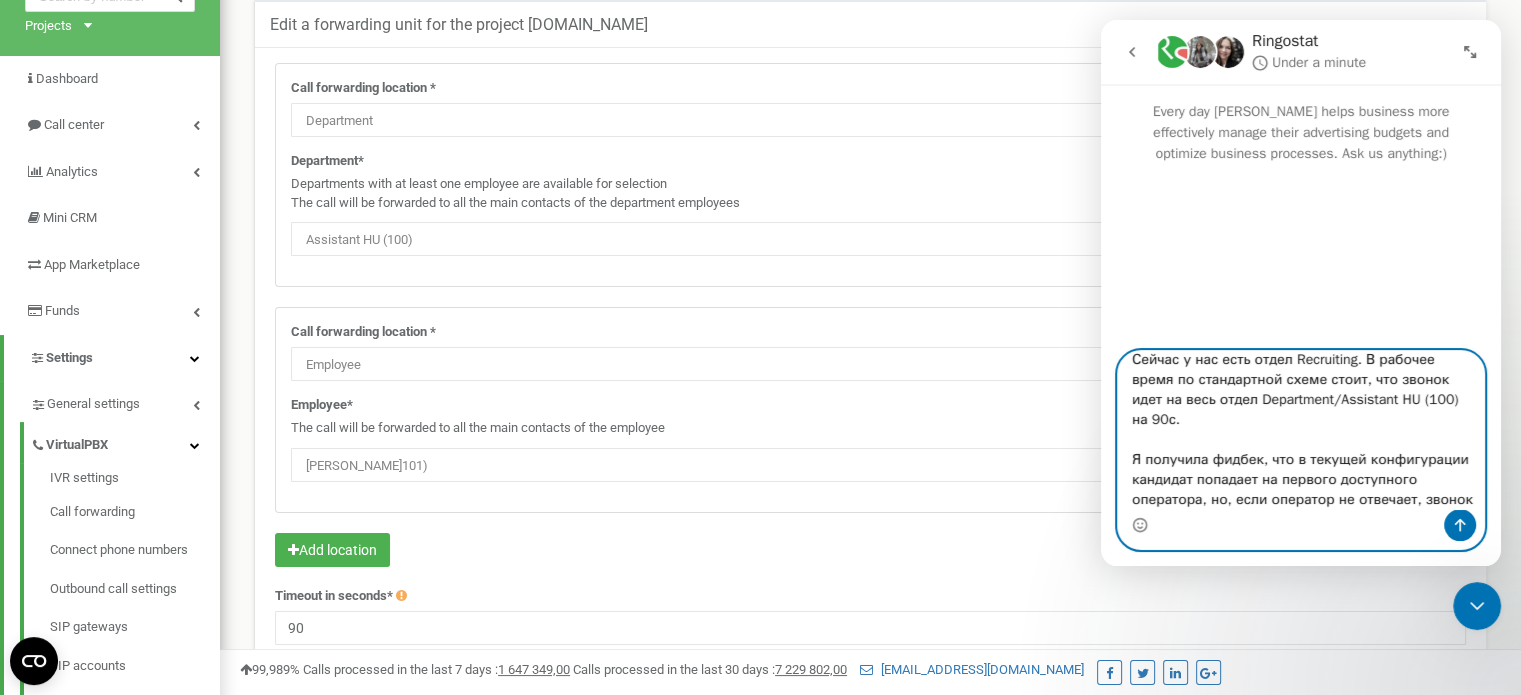 scroll, scrollTop: 73, scrollLeft: 0, axis: vertical 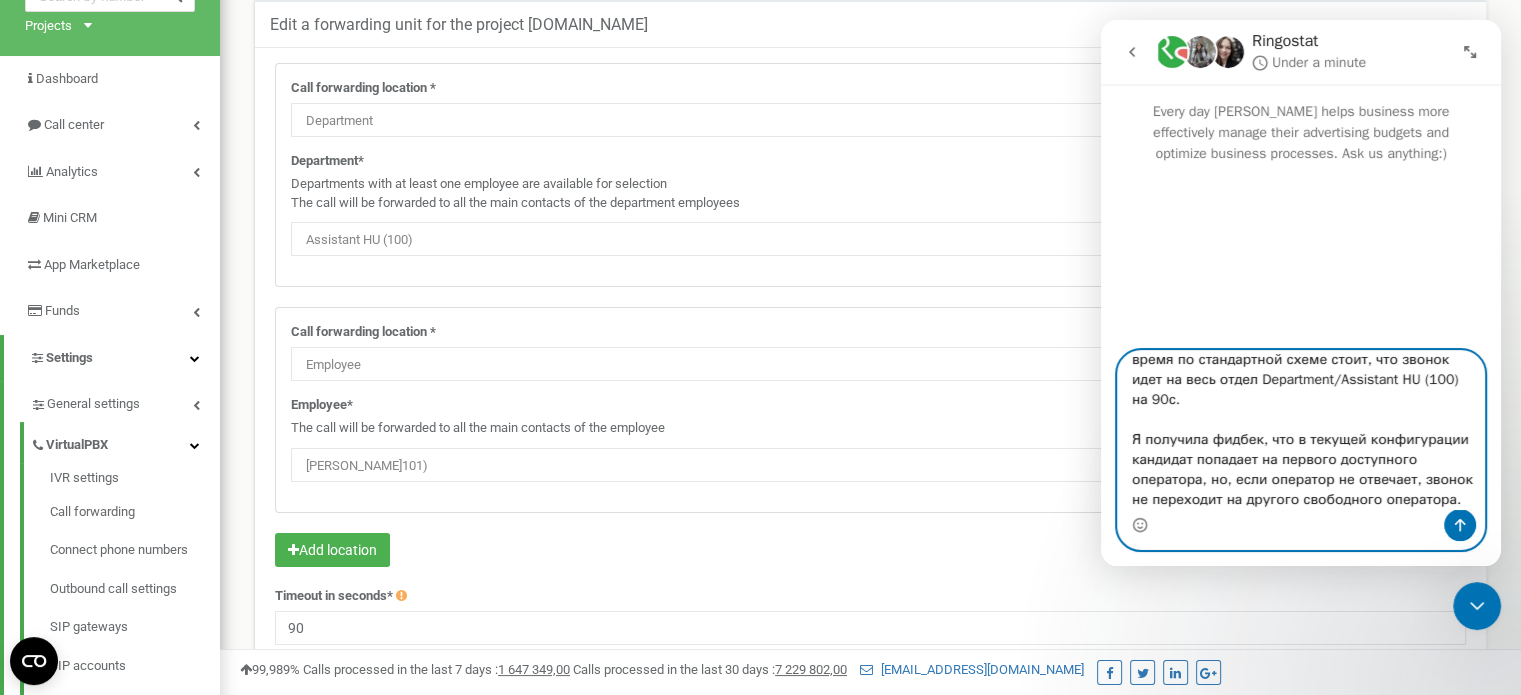 click on "Здравствуйте,
Нужна помощь в настройке схемы звонка.
Сейчас у нас есть отдел Recruiting. В рабочее время по стандартной схеме стоит, что звонок идет на весь отдел Department/Assistant HU (100) на 90с.
Я получила фидбек, что в текущей конфигурации кандидат попадает на первого доступного оператора, но, если оператор не отвечает, звонок не переходит на другого свободного оператора." at bounding box center [1301, 430] 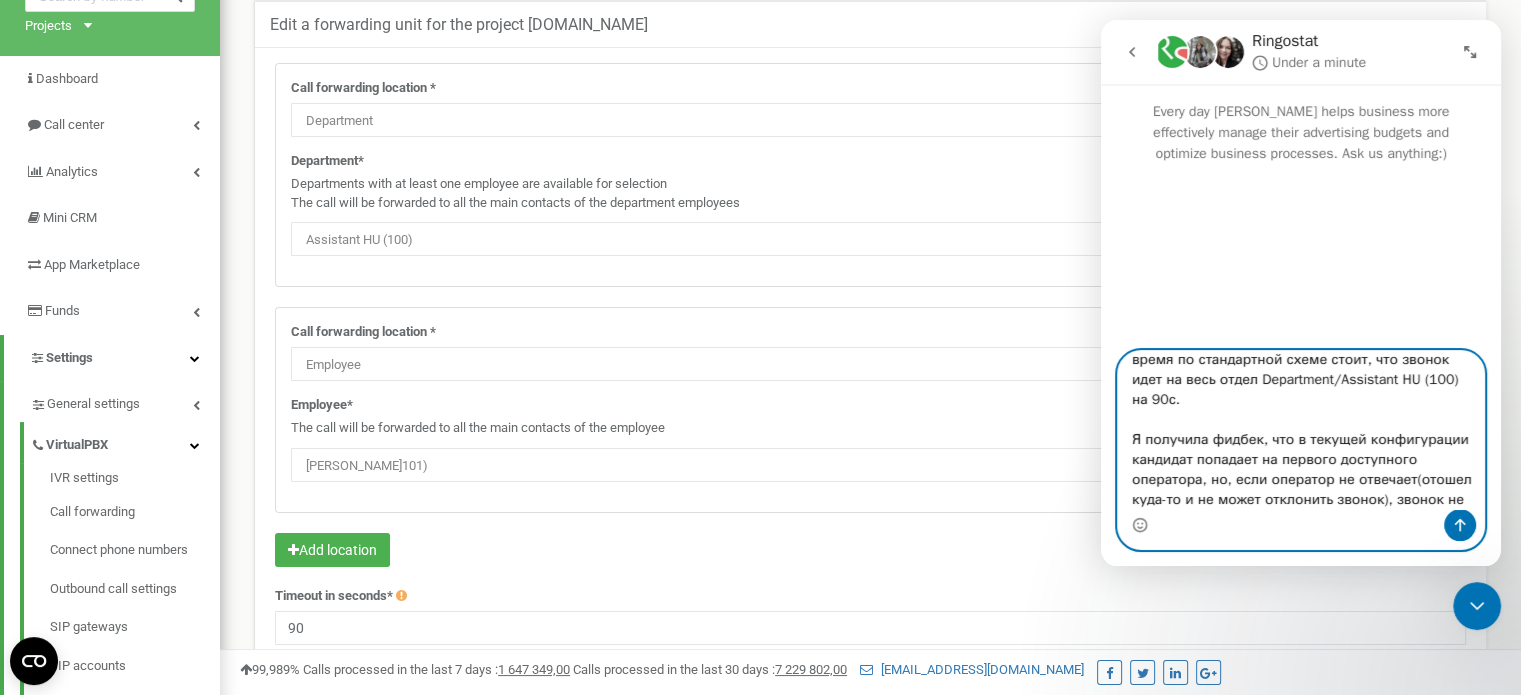 scroll, scrollTop: 96, scrollLeft: 0, axis: vertical 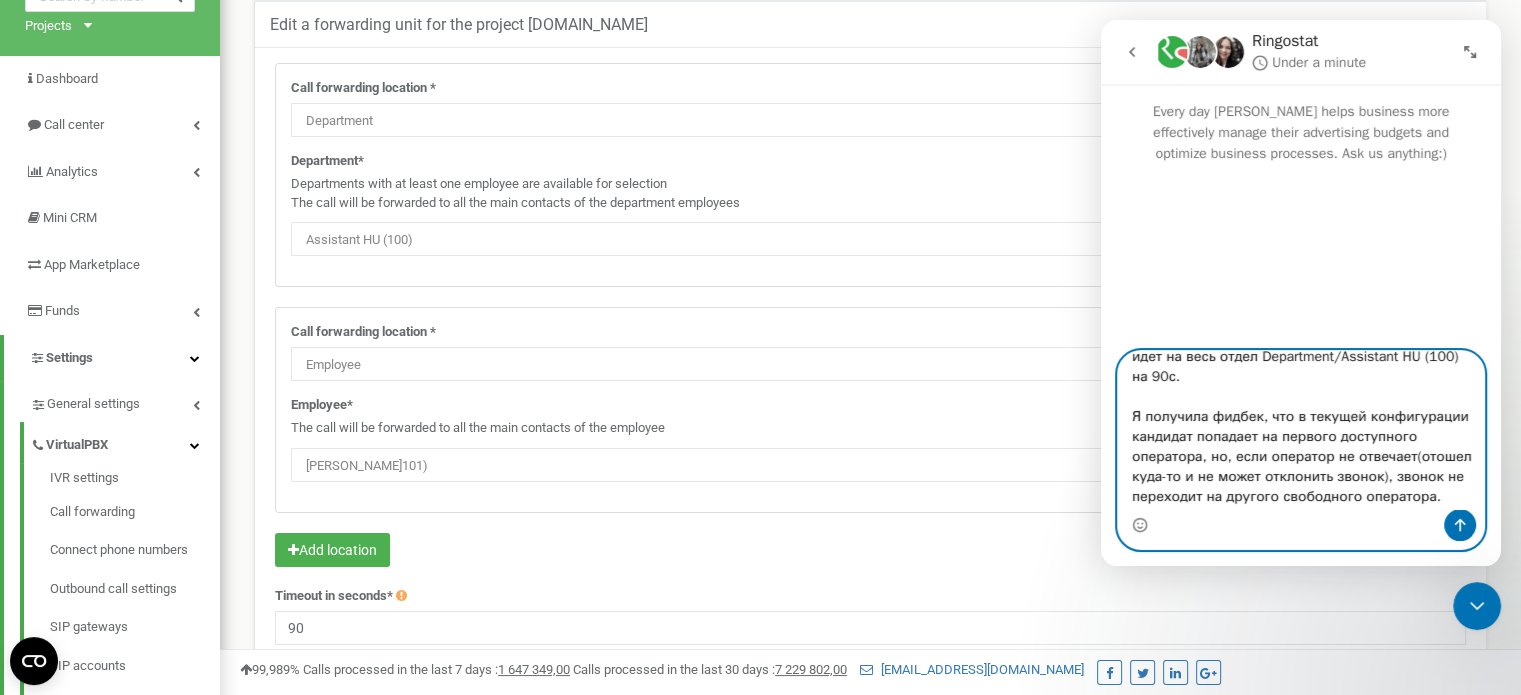 click on "Здравствуйте,
Нужна помощь в настройке схемы звонка.
Сейчас у нас есть отдел Recruiting. В рабочее время по стандартной схеме стоит, что звонок идет на весь отдел Department/Assistant HU (100) на 90с.
Я получила фидбек, что в текущей конфигурации кандидат попадает на первого доступного оператора, но, если оператор не отвечает(отошел куда-то и не может отклонить звонок), звонок не переходит на другого свободного оператора." at bounding box center (1301, 430) 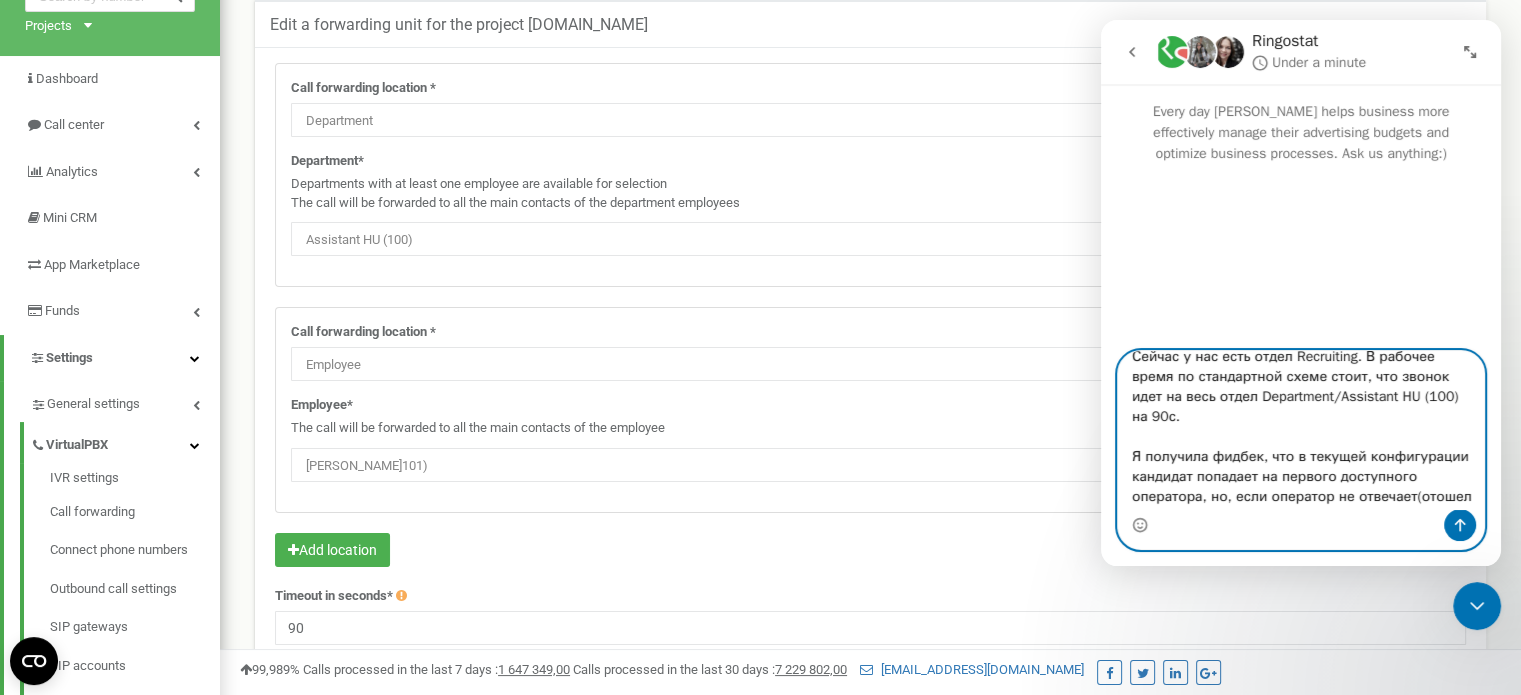 scroll, scrollTop: 54, scrollLeft: 0, axis: vertical 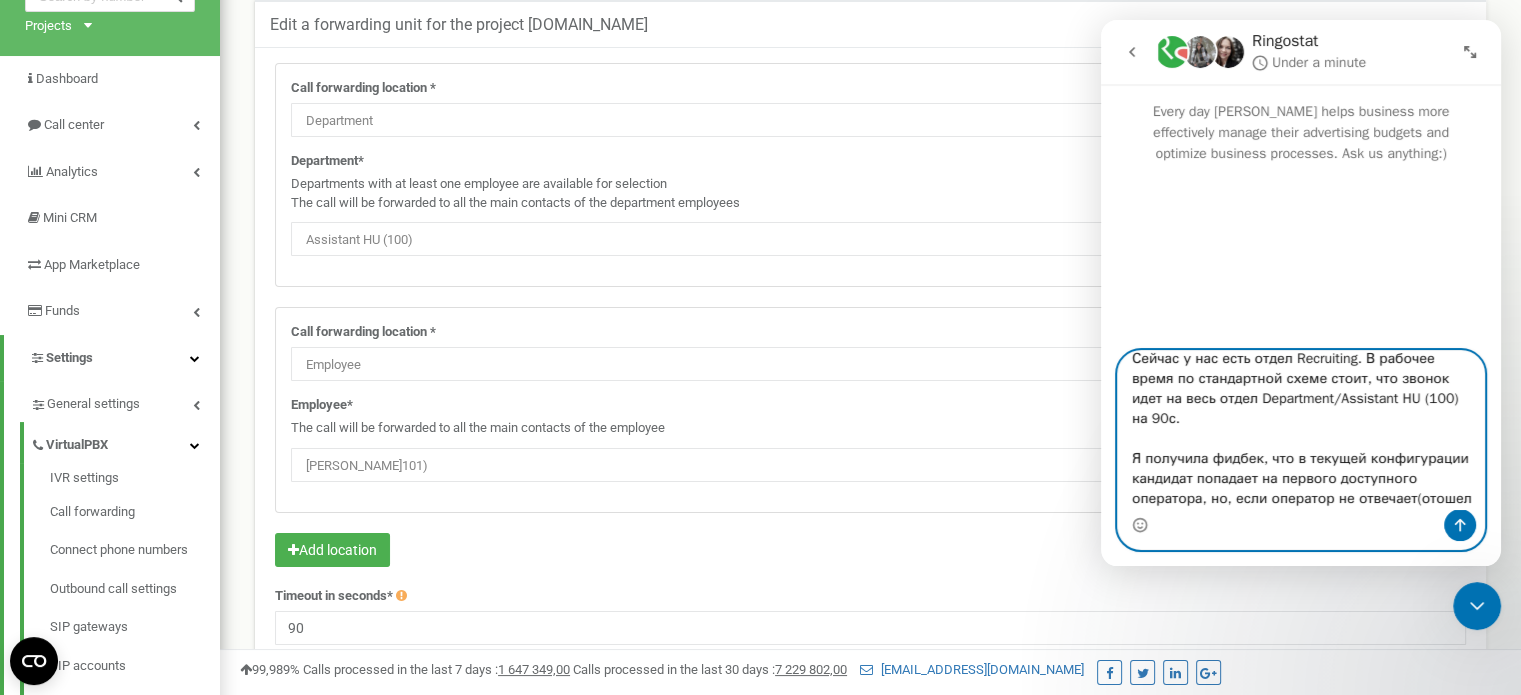 drag, startPoint x: 1255, startPoint y: 404, endPoint x: 1454, endPoint y: 404, distance: 199 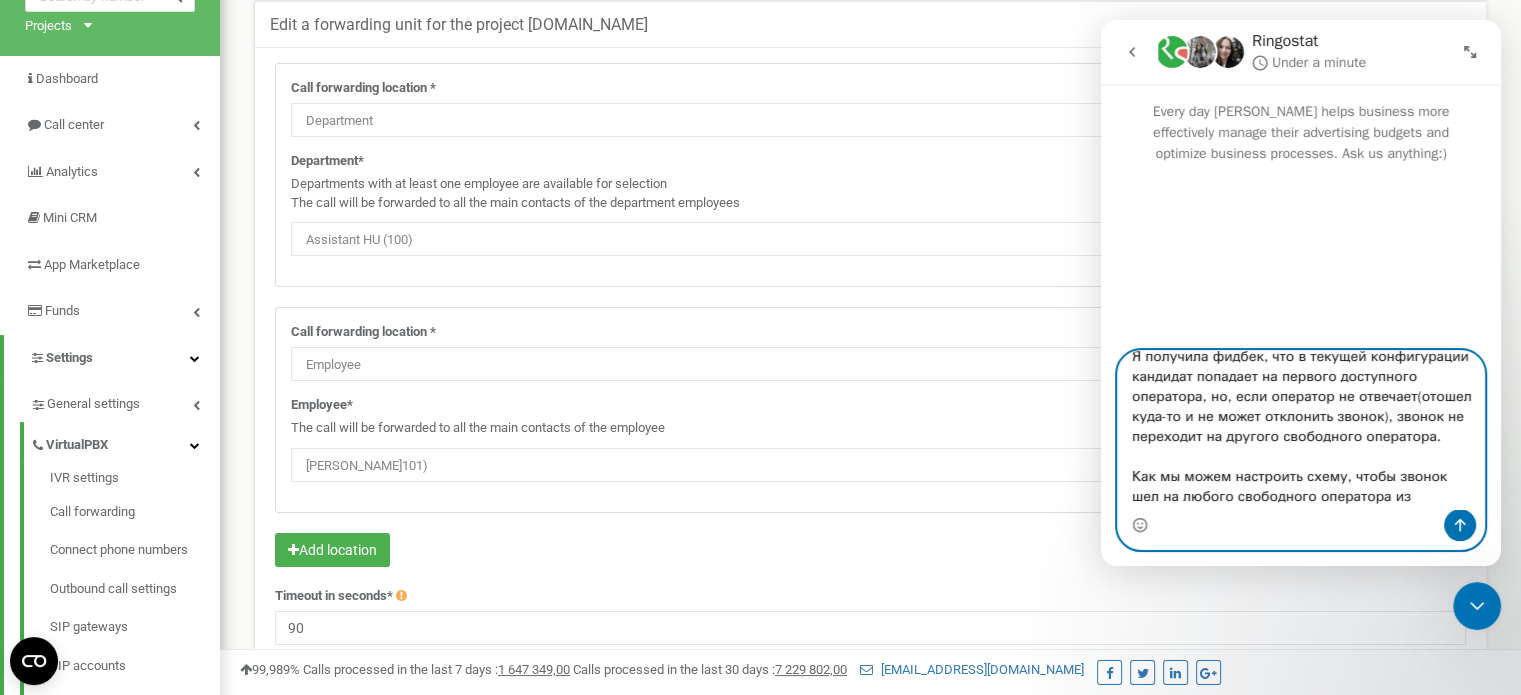 click on "Здравствуйте,
Нужна помощь в настройке схемы звонка.
Сейчас у нас есть отдел Recruiting. В рабочее время по стандартной схеме стоит, что звонок идет на весь отдел Department/Assistant HU (100) на 90с.
Я получила фидбек, что в текущей конфигурации кандидат попадает на первого доступного оператора, но, если оператор не отвечает(отошел куда-то и не может отклонить звонок), звонок не переходит на другого свободного оператора.
Как мы можем настроить схему, чтобы звонок шел на любого свободного оператора из" at bounding box center (1301, 430) 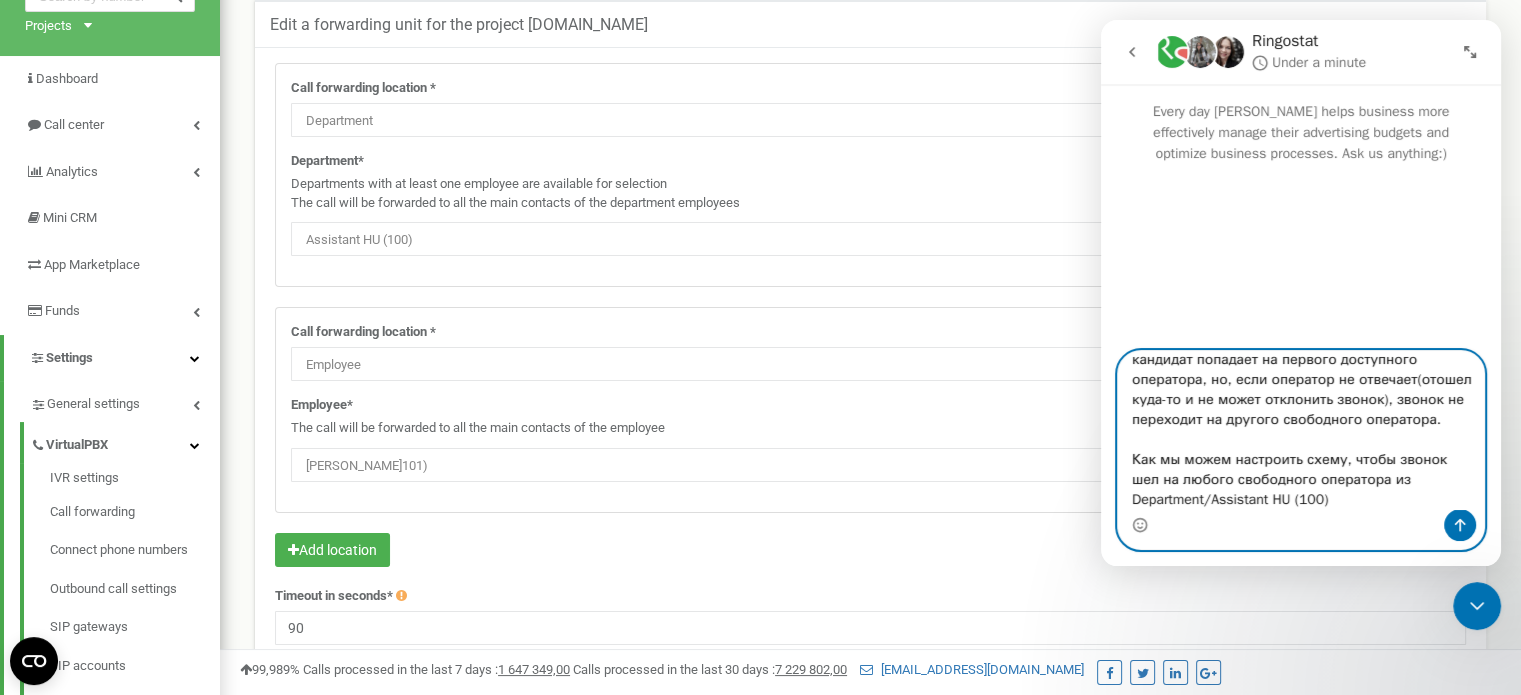 type on "Здравствуйте,
Нужна помощь в настройке схемы звонка.
Сейчас у нас есть отдел Recruiting. В рабочее время по стандартной схеме стоит, что звонок идет на весь отдел Department/Assistant HU (100) на 90с.
Я получила фидбек, что в текущей конфигурации кандидат попадает на первого доступного оператора, но, если оператор не отвечает(отошел куда-то и не может отклонить звонок), звонок не переходит на другого свободного оператора.
Как мы можем настроить схему, чтобы звонок шел на любого свободного оператора из Department/Assistant HU (100)" 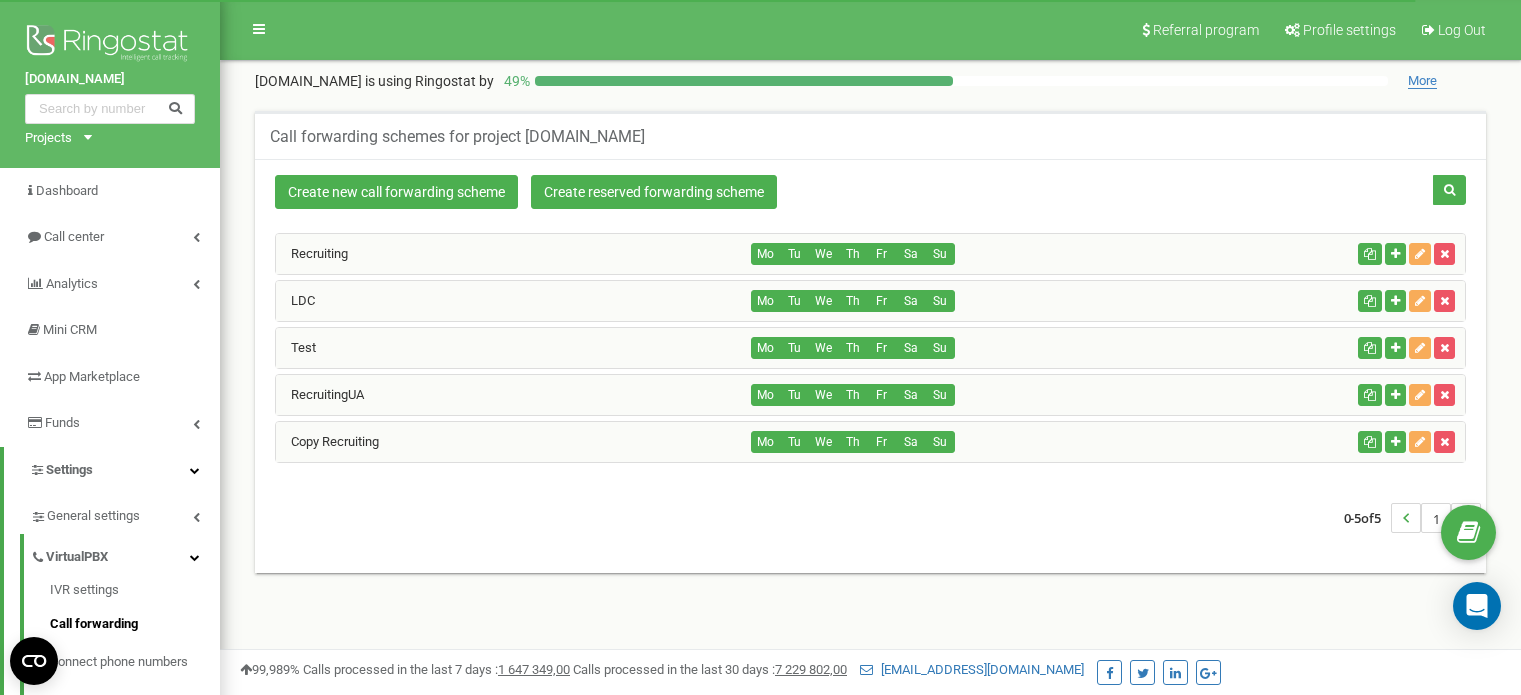 scroll, scrollTop: 0, scrollLeft: 0, axis: both 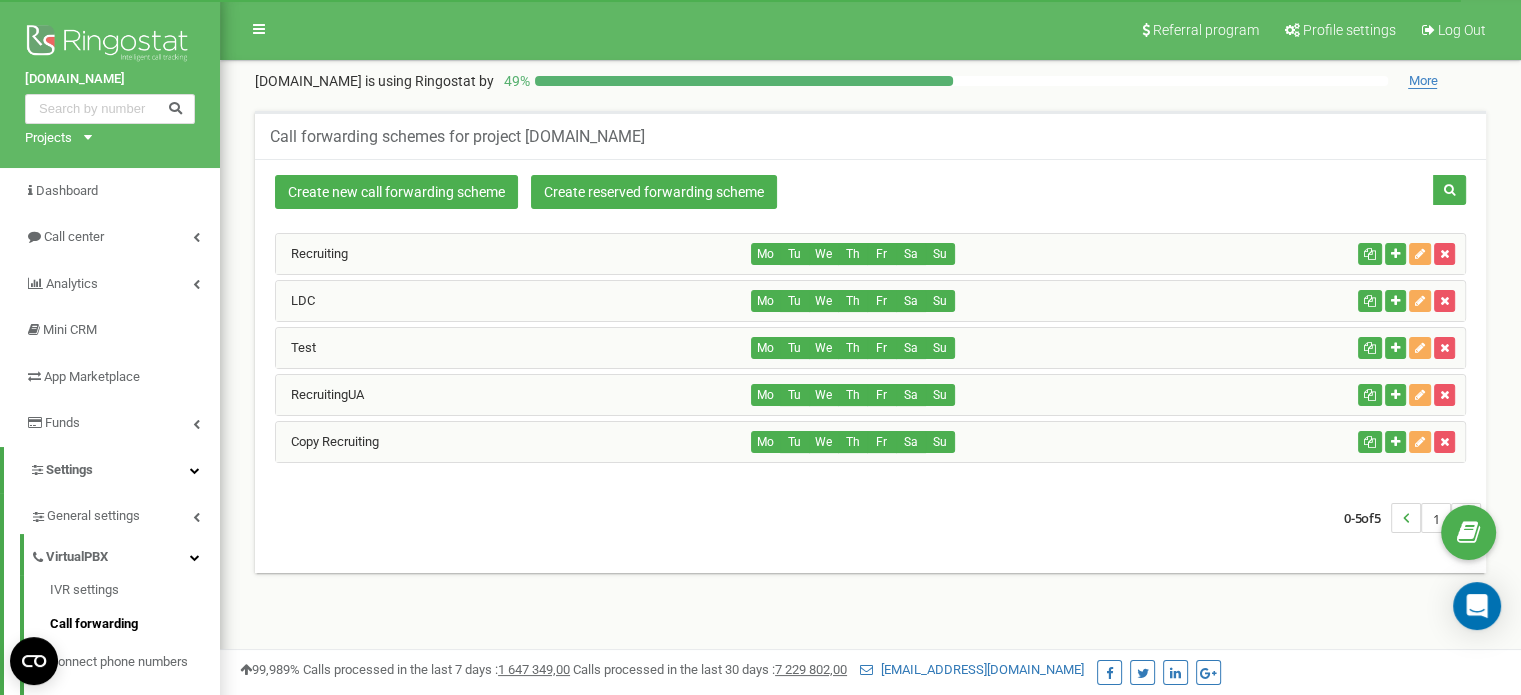 click on "Recruiting" at bounding box center (514, 254) 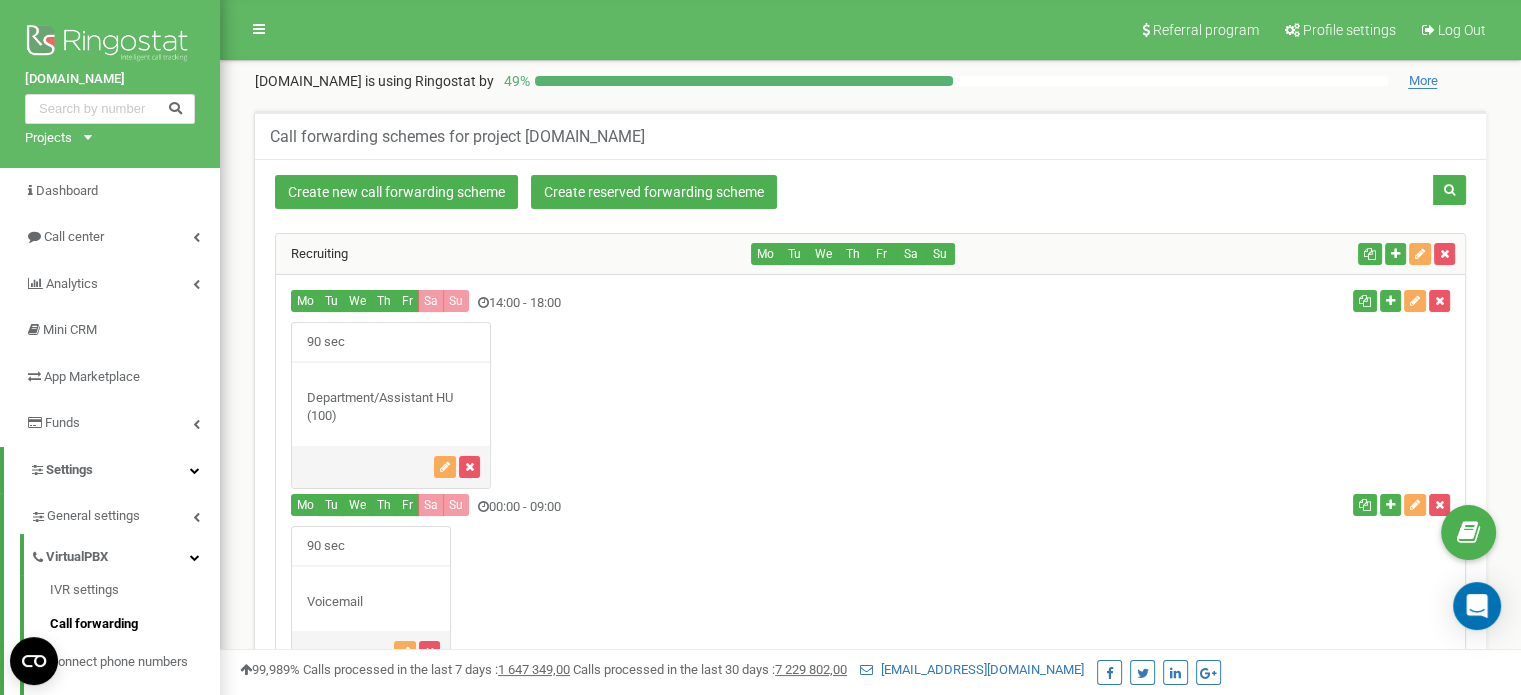 drag, startPoint x: 461, startPoint y: 394, endPoint x: 316, endPoint y: 395, distance: 145.00345 